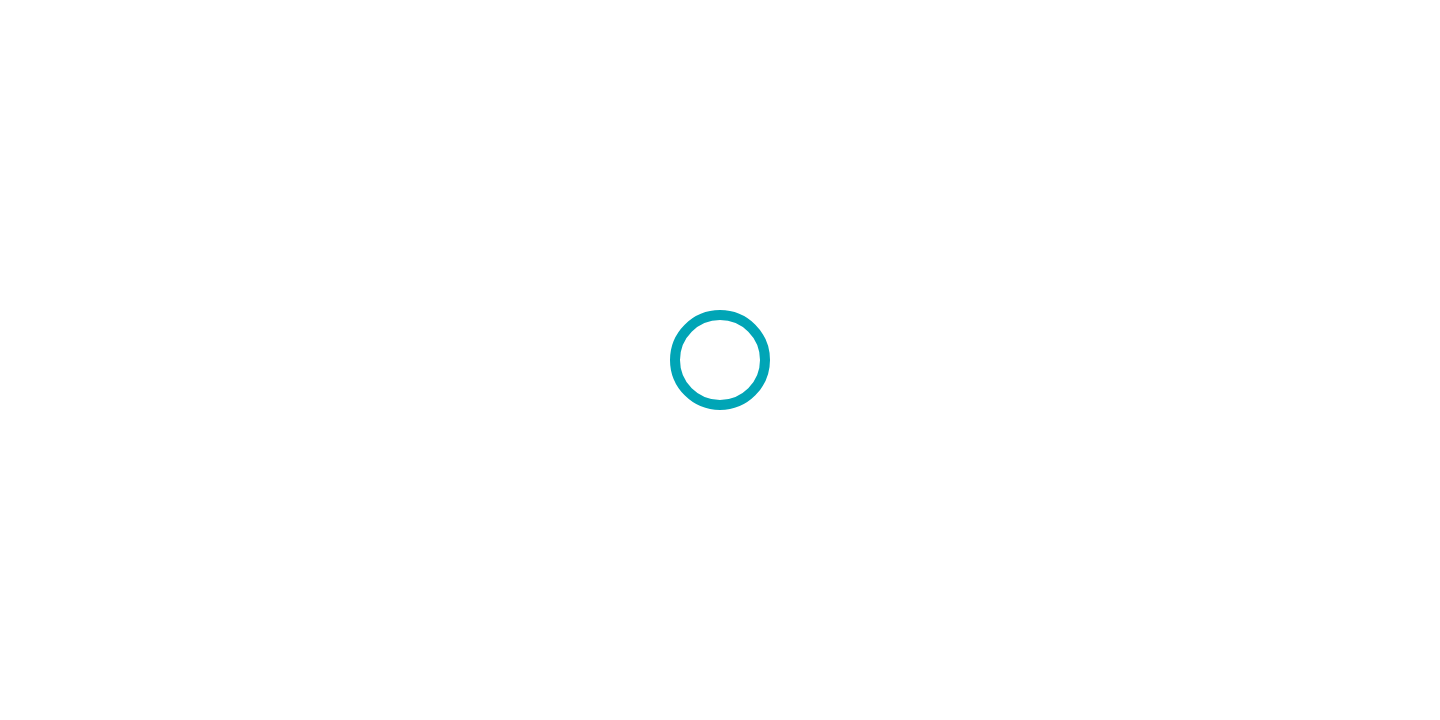 scroll, scrollTop: 0, scrollLeft: 0, axis: both 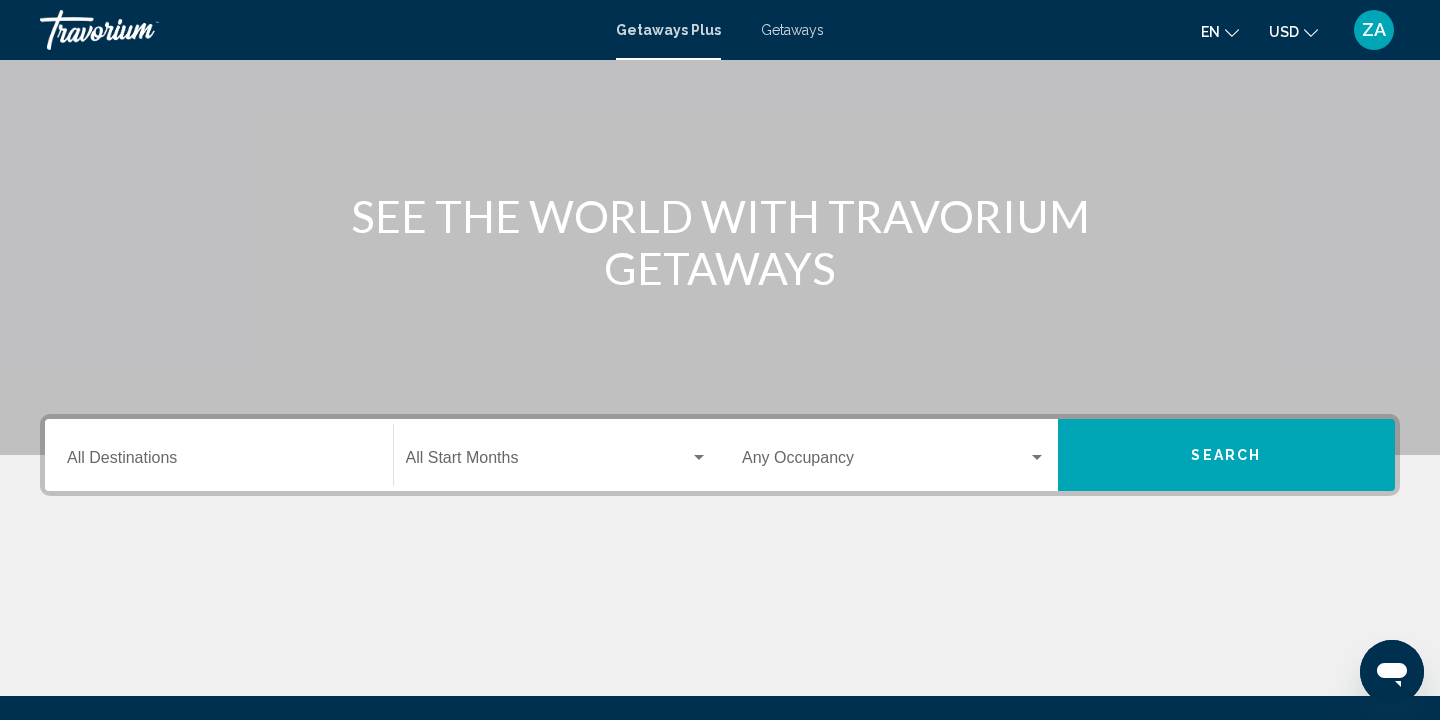 click on "Destination All Destinations" at bounding box center [219, 455] 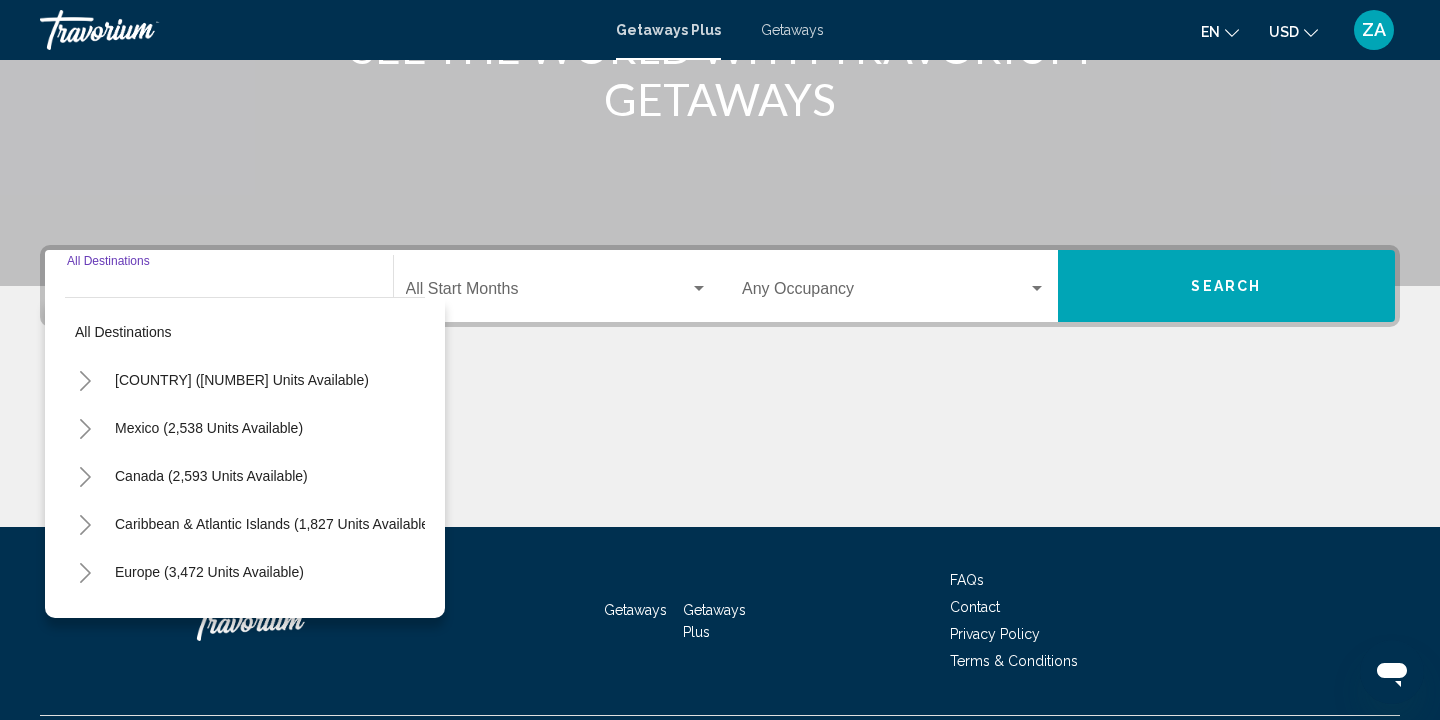 scroll, scrollTop: 366, scrollLeft: 0, axis: vertical 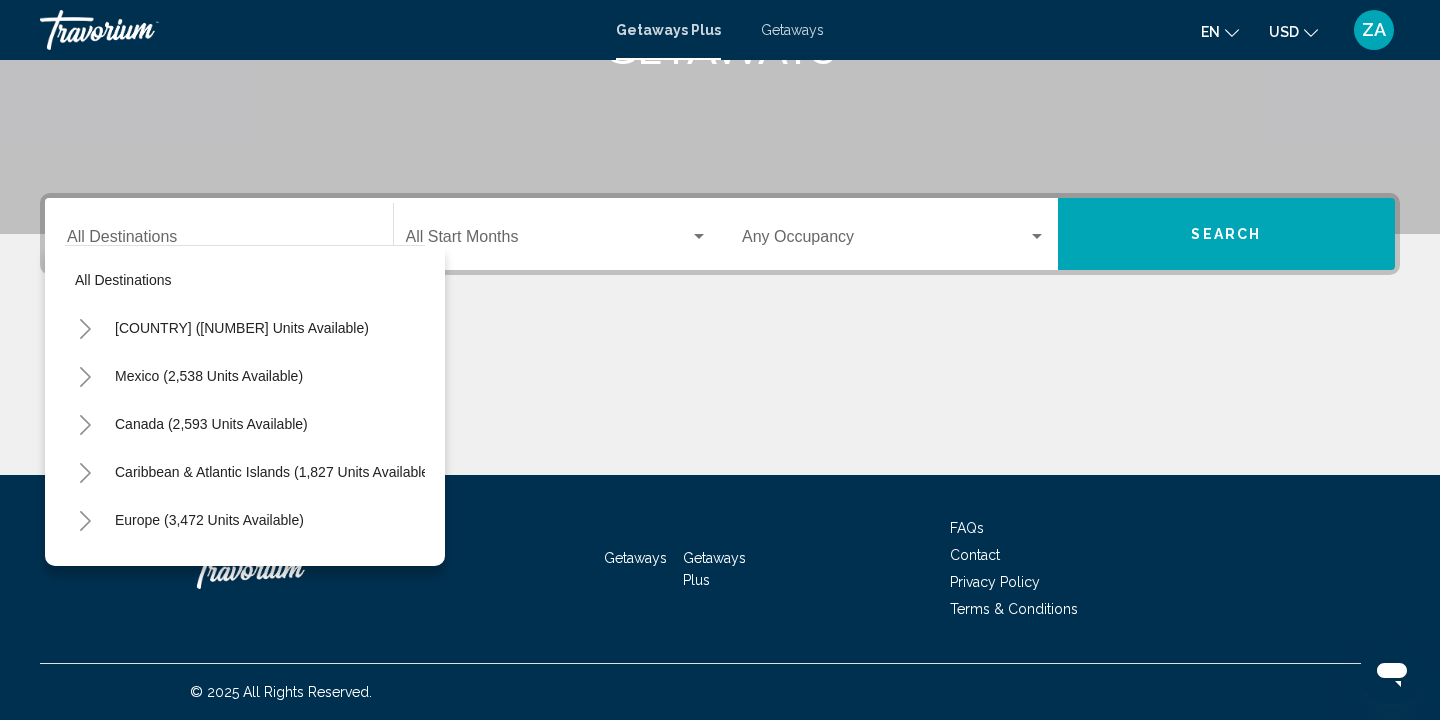 click on "Destination All Destinations" at bounding box center (219, 234) 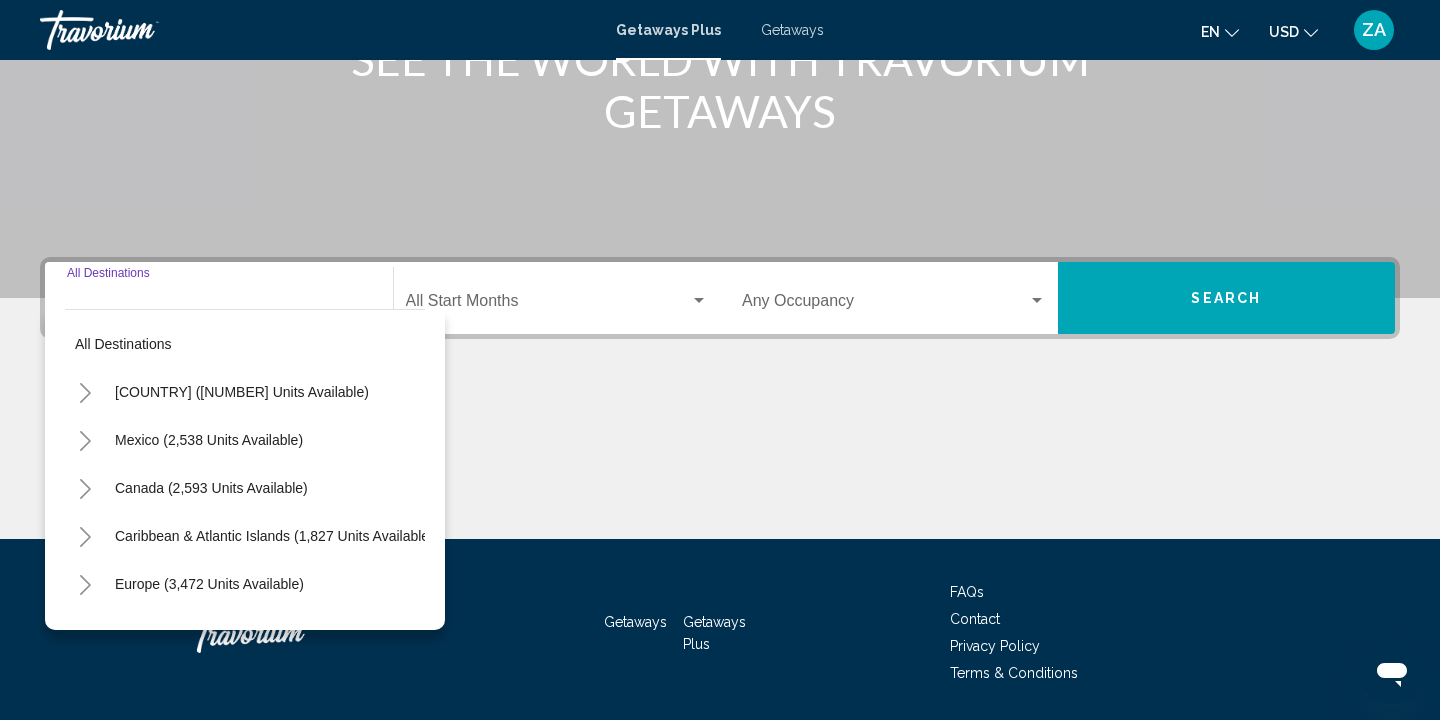 scroll, scrollTop: 274, scrollLeft: 0, axis: vertical 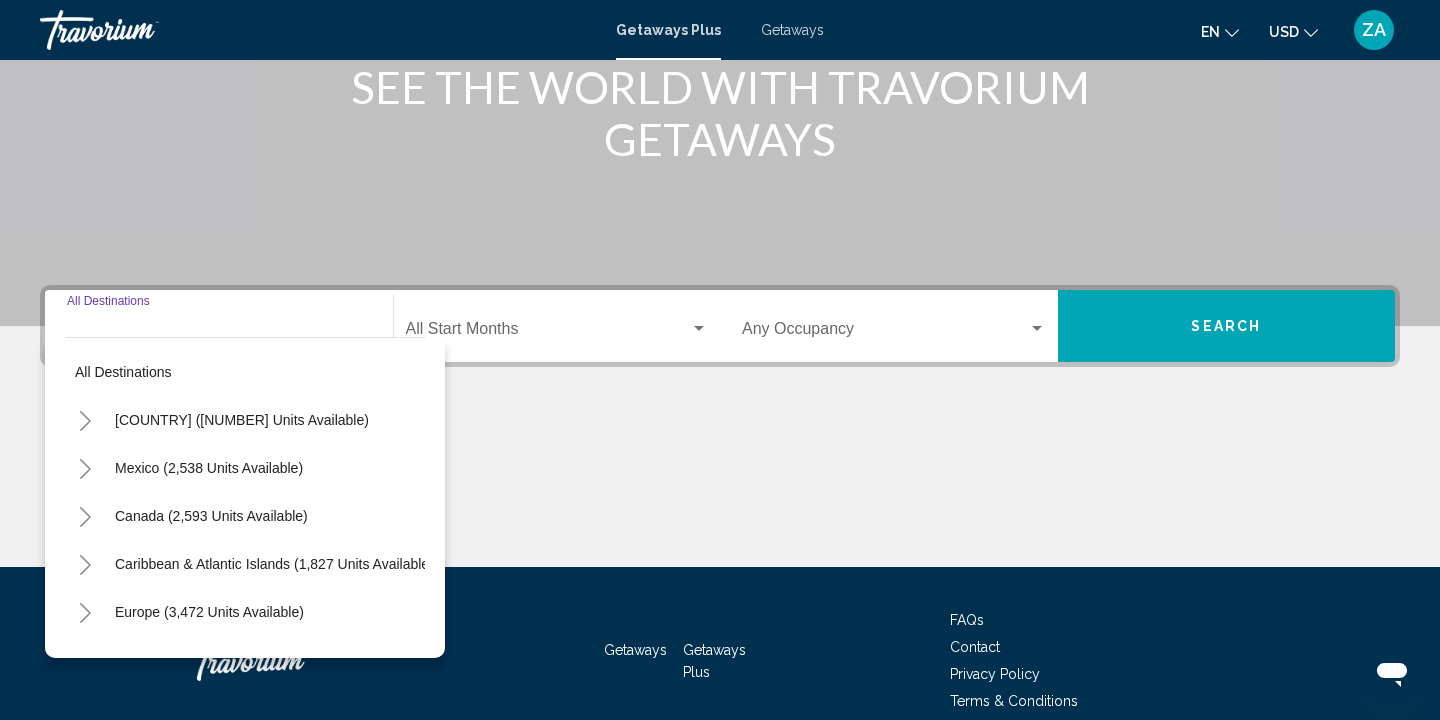 click on "Destination All Destinations" at bounding box center (219, 326) 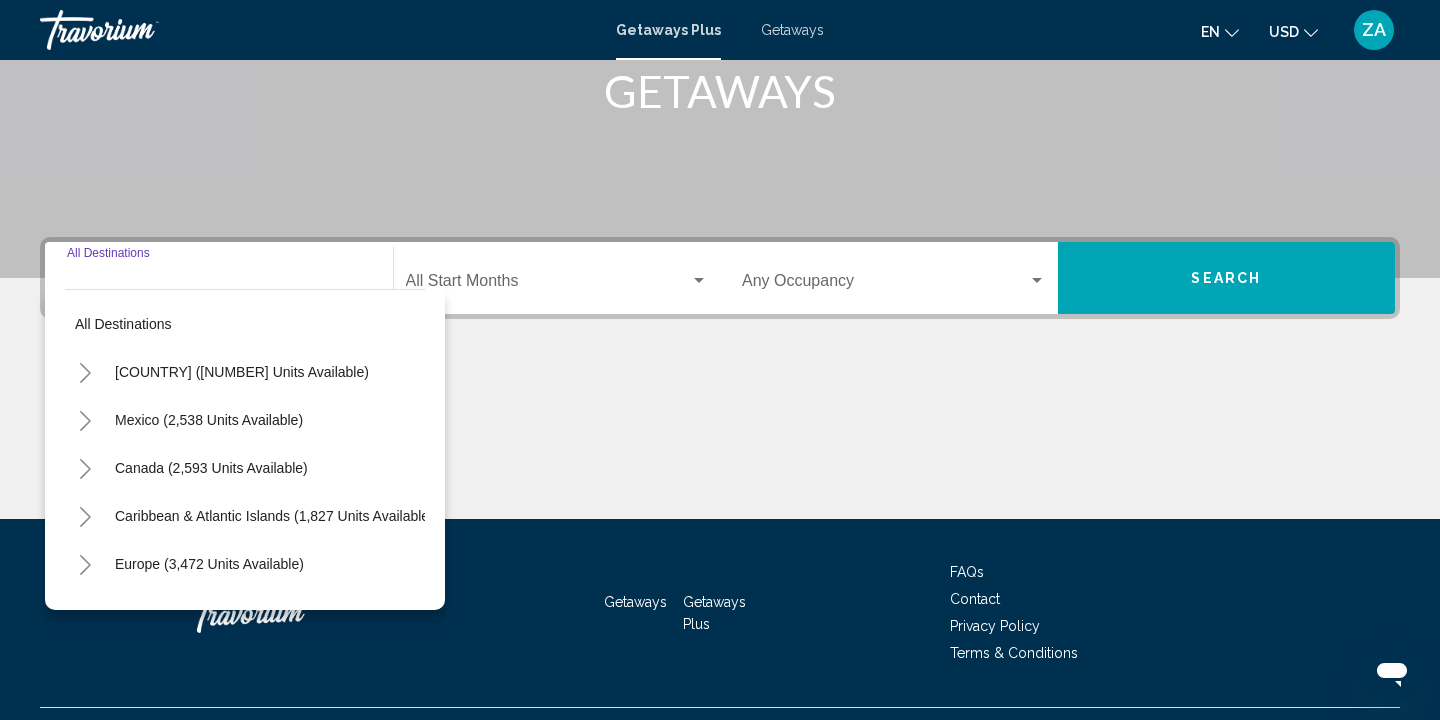 scroll, scrollTop: 366, scrollLeft: 0, axis: vertical 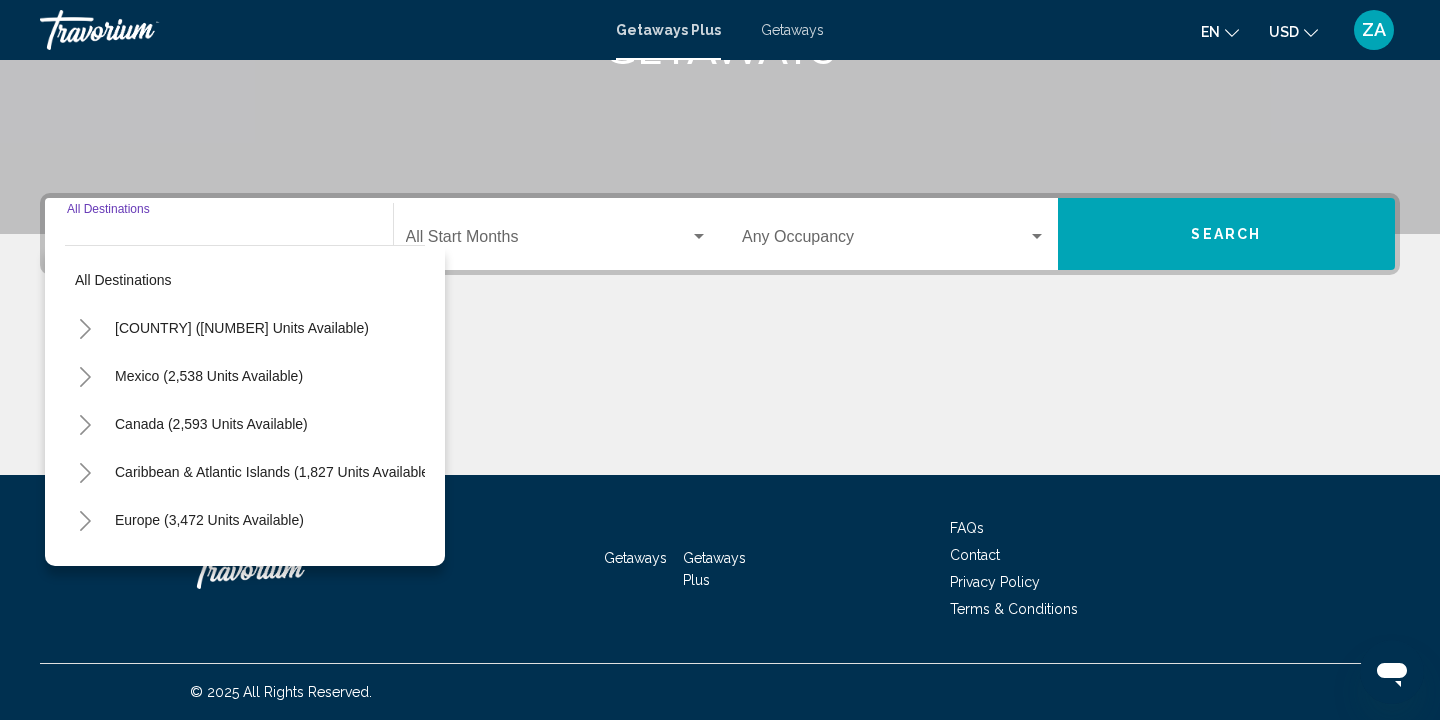 click on "Destination All Destinations" at bounding box center [219, 234] 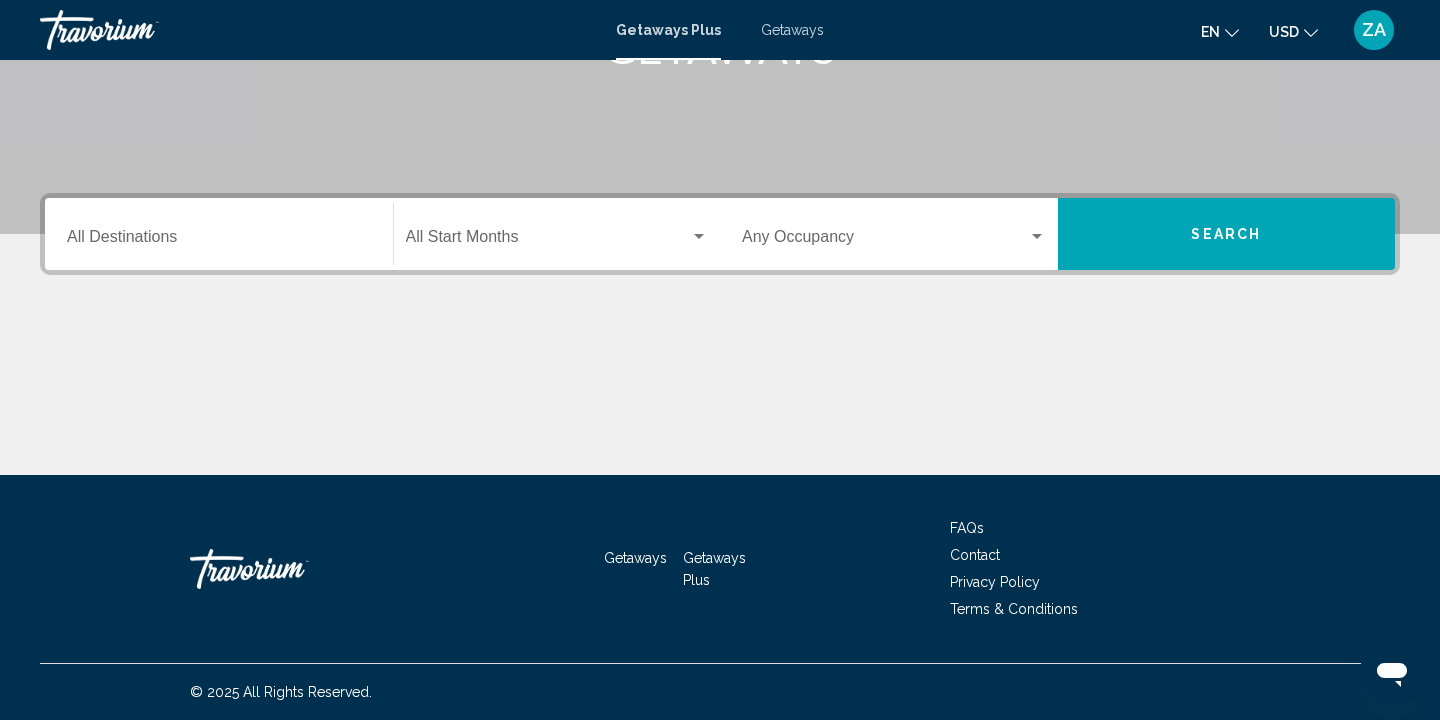 click on "Destination All Destinations" at bounding box center [219, 234] 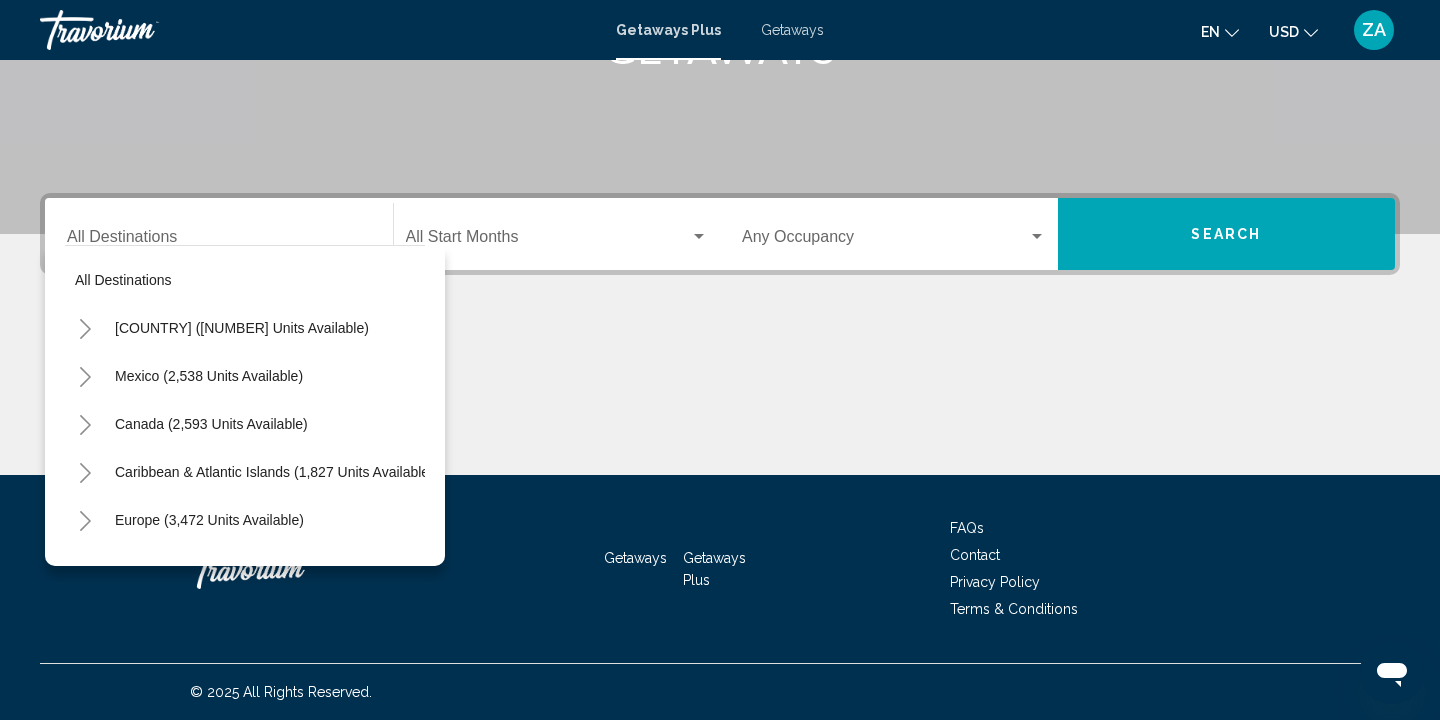 click on "Destination All Destinations" at bounding box center (219, 234) 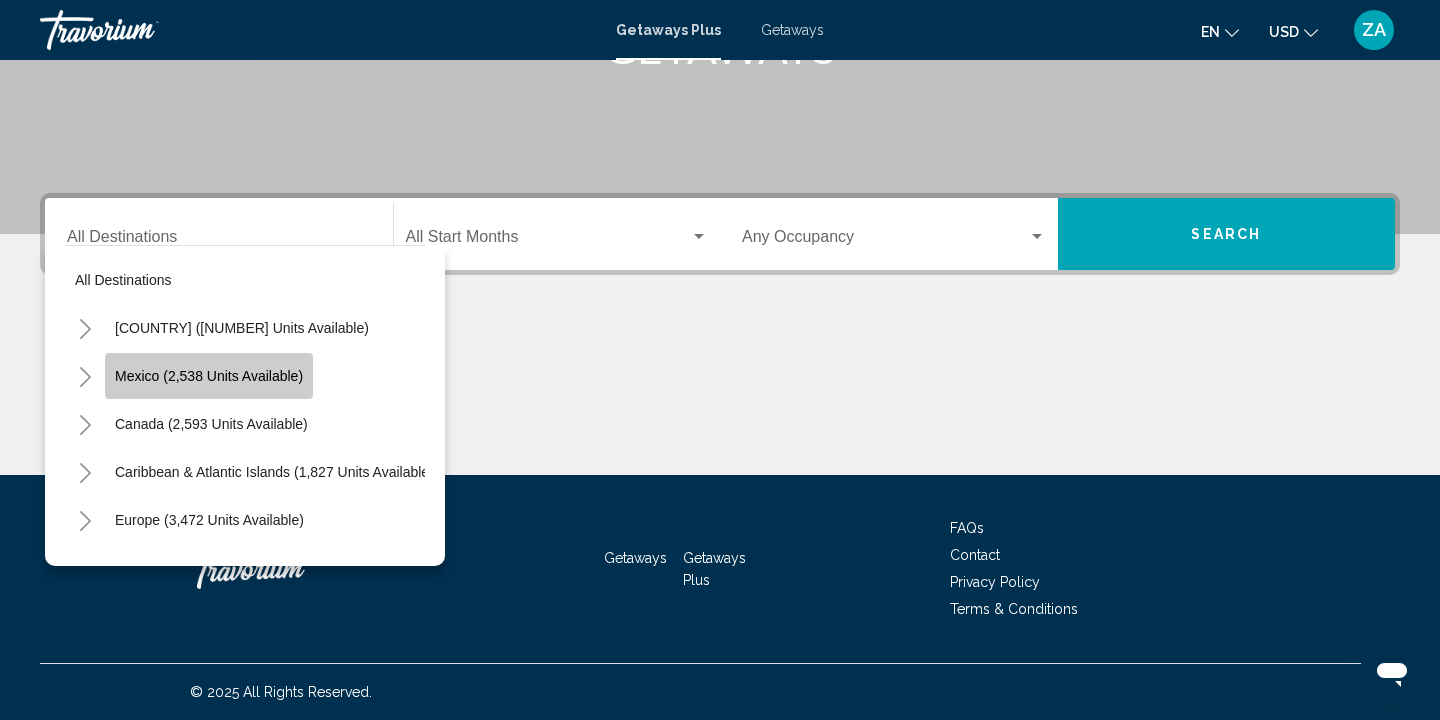 click on "Mexico (2,538 units available)" 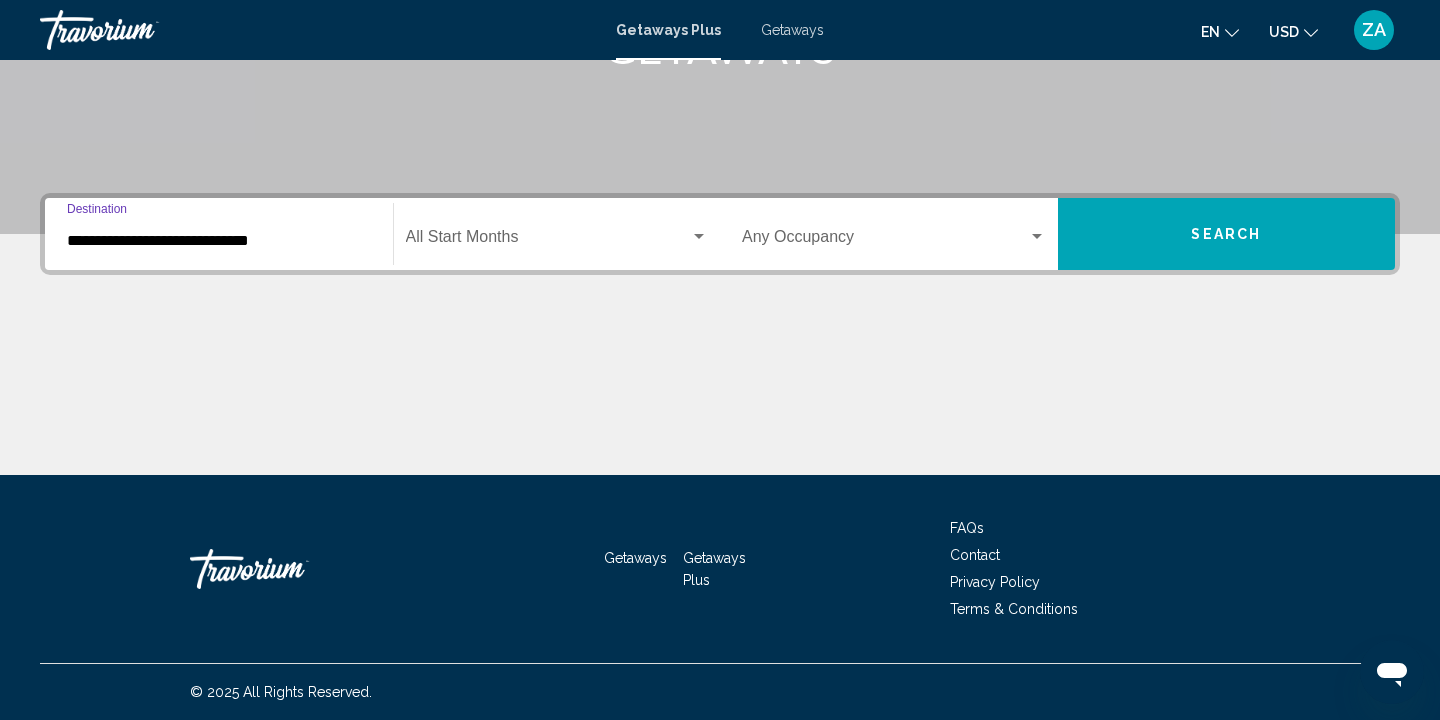 click on "**********" at bounding box center [219, 234] 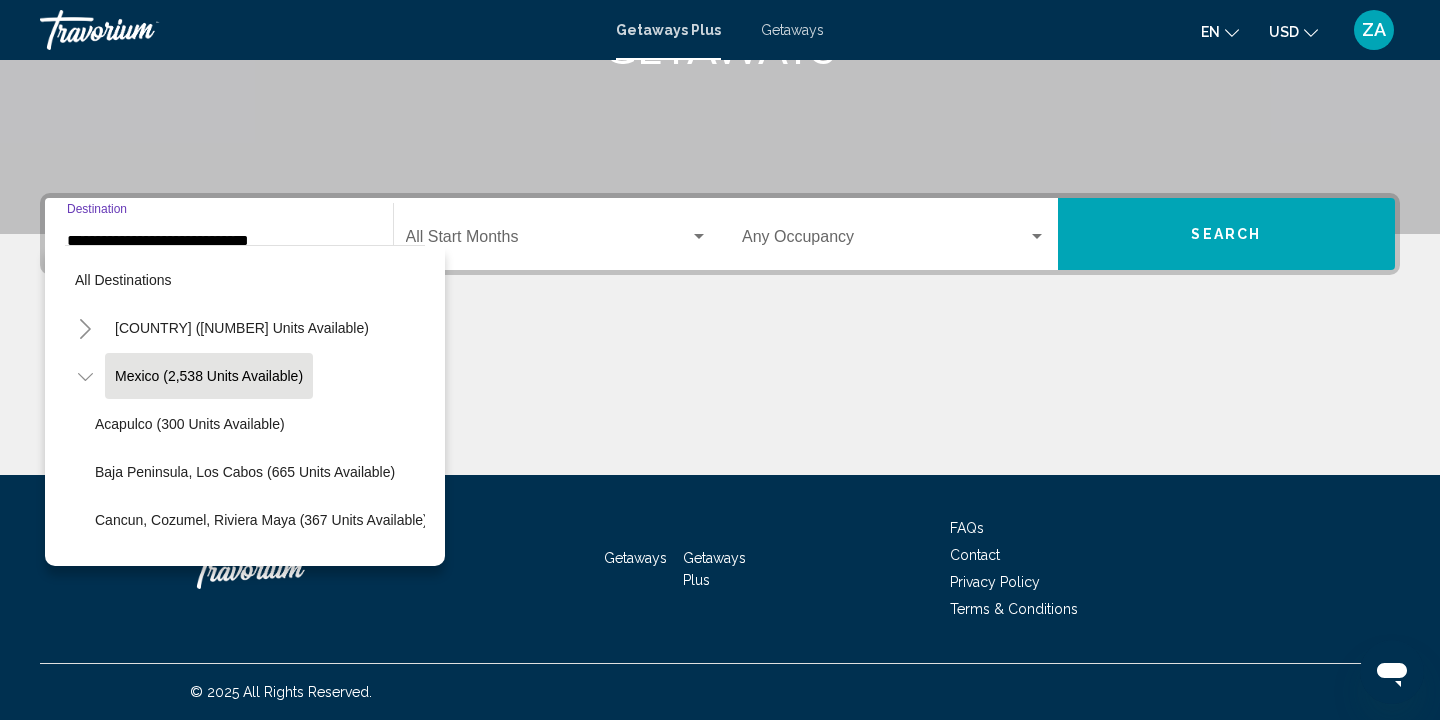 click at bounding box center [548, 241] 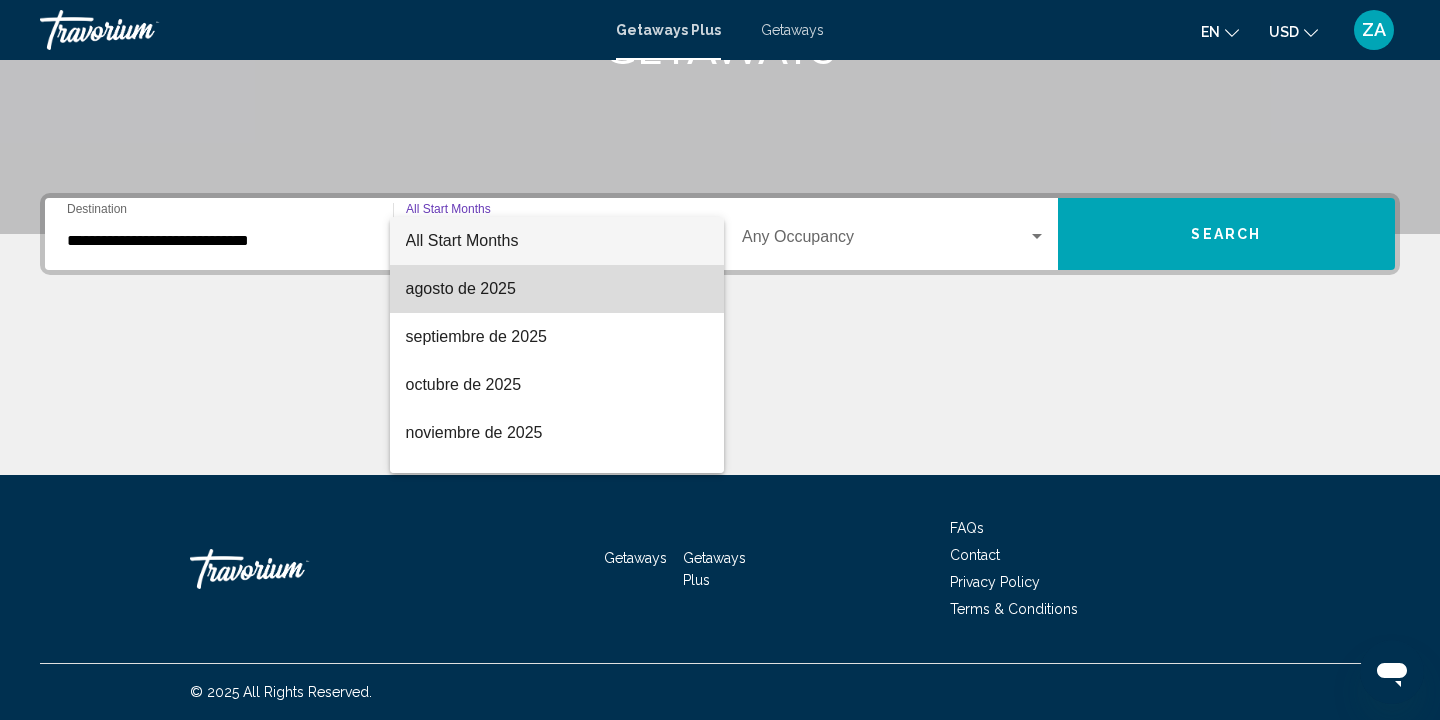 click on "agosto de 2025" at bounding box center [557, 289] 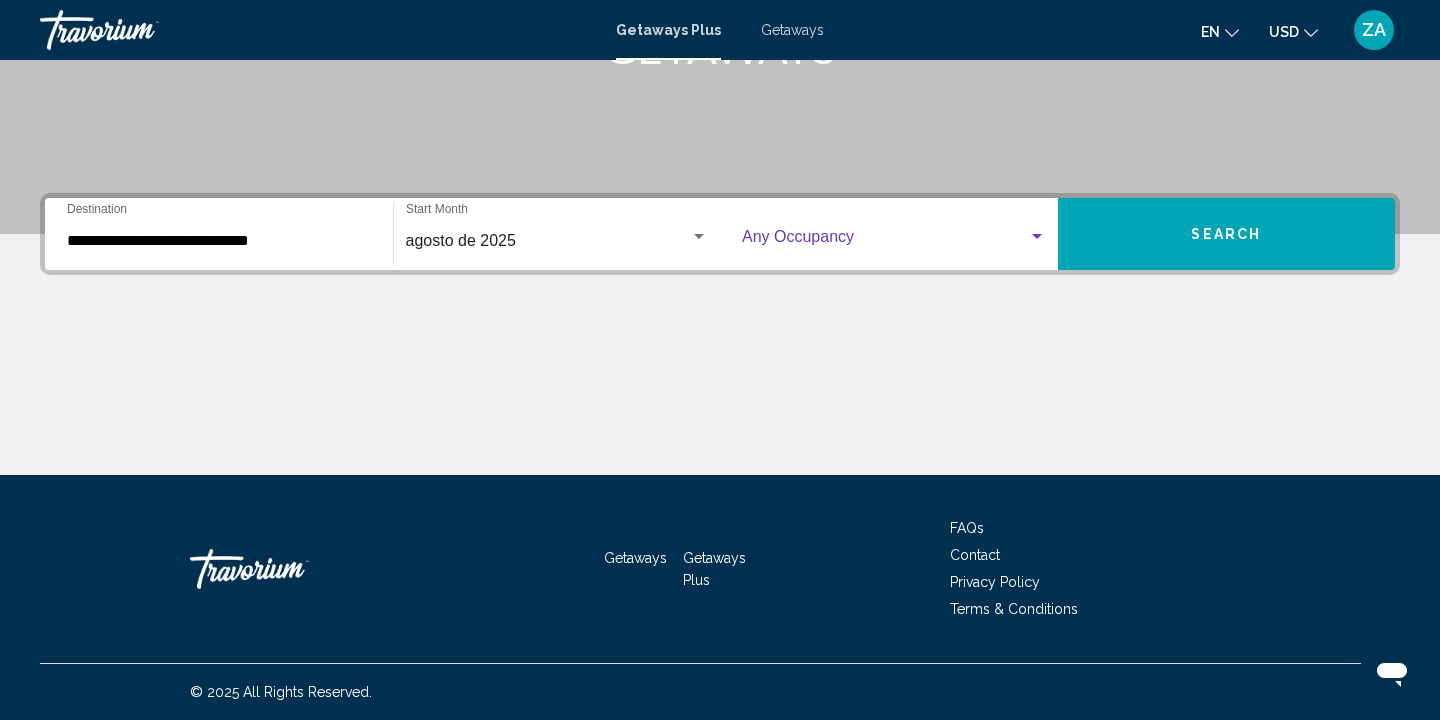 click at bounding box center [885, 241] 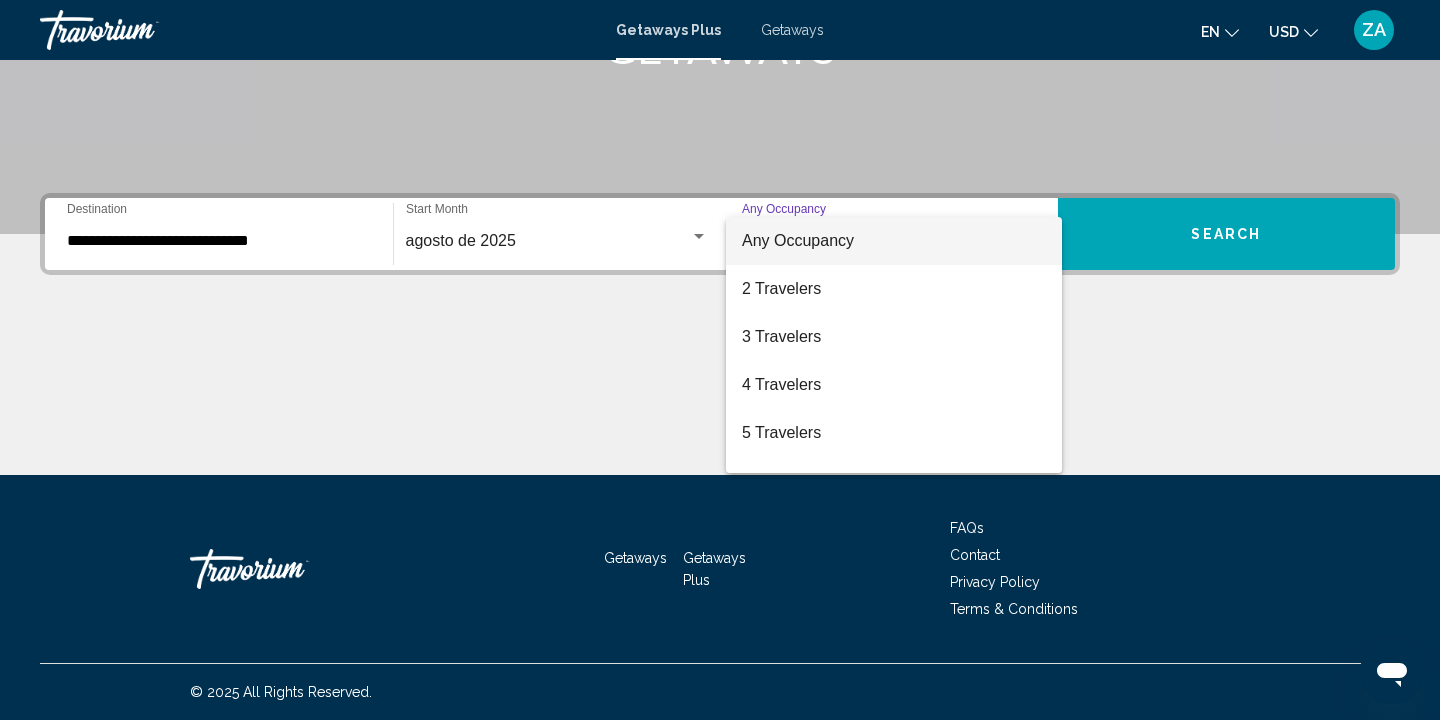 click on "Any Occupancy" at bounding box center [894, 241] 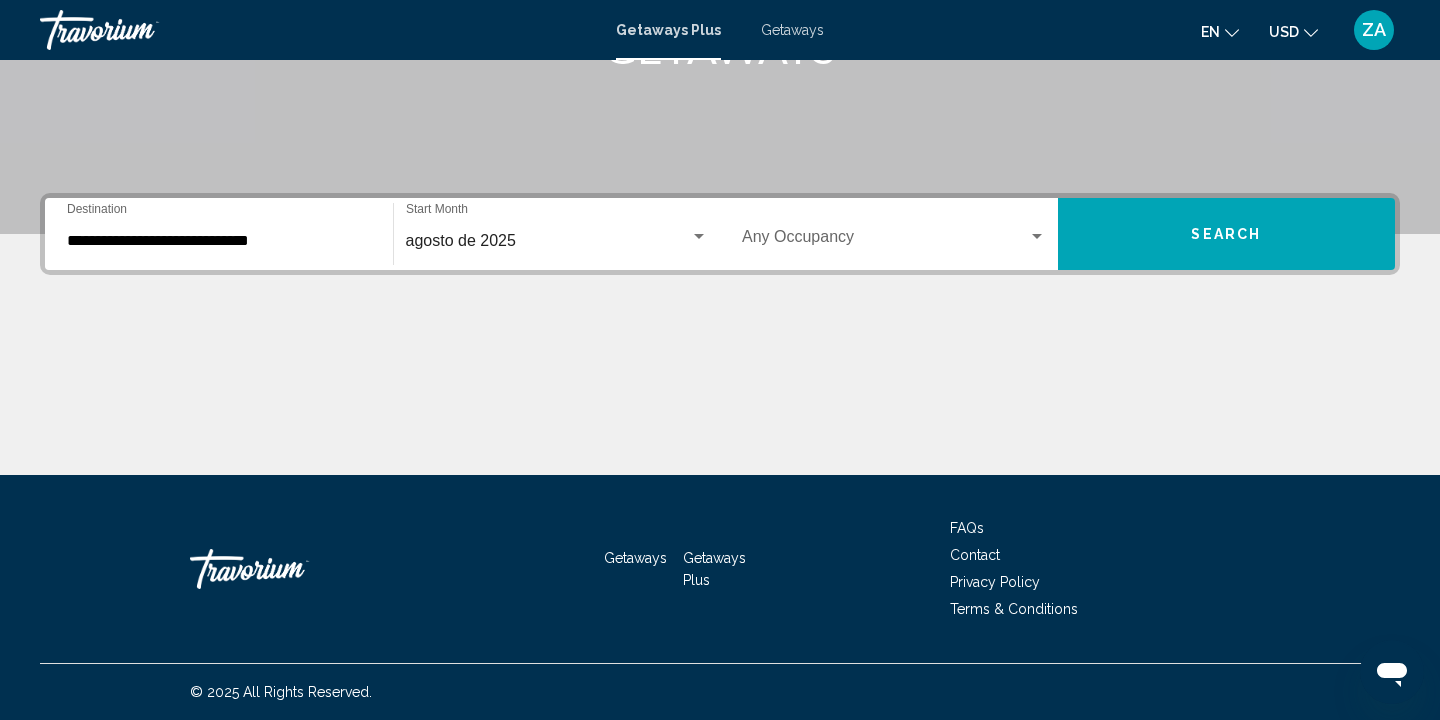 click on "Occupancy Any Occupancy" at bounding box center [894, 234] 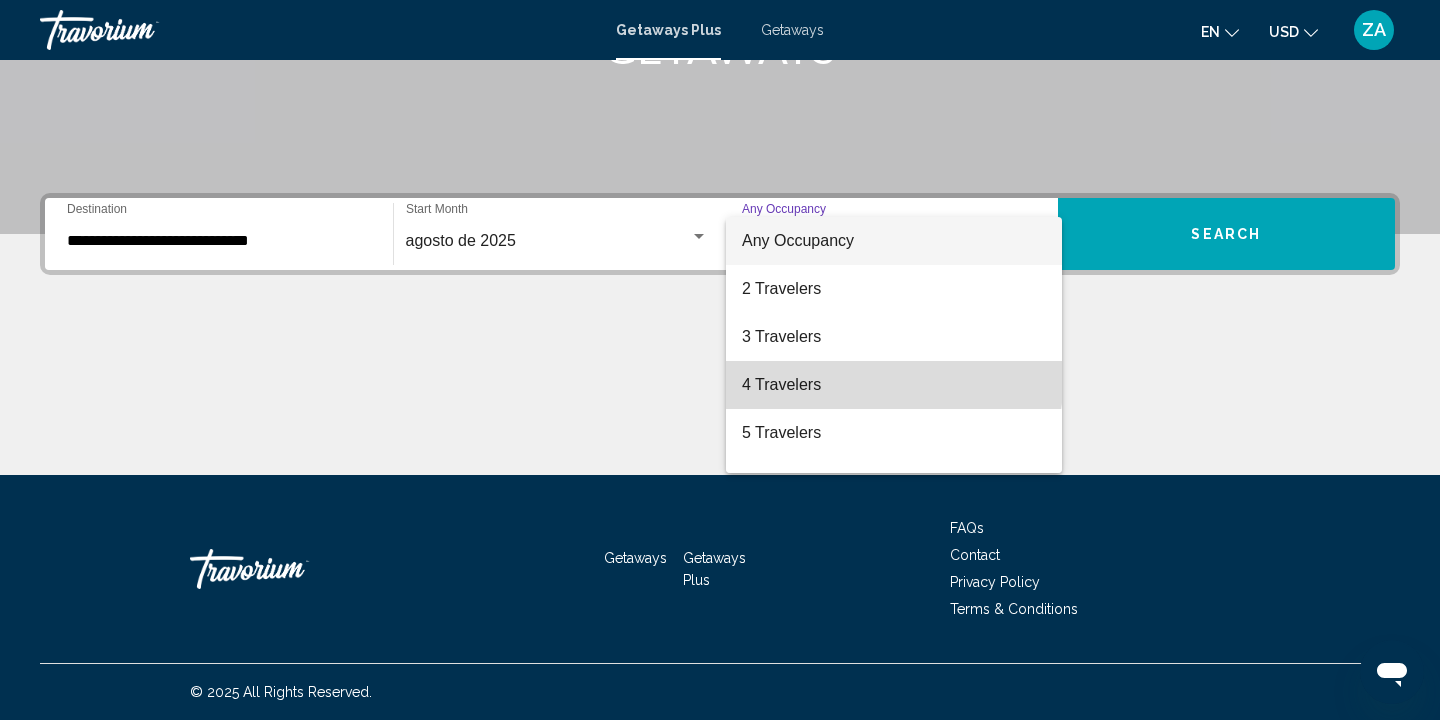 click on "4 Travelers" at bounding box center [894, 385] 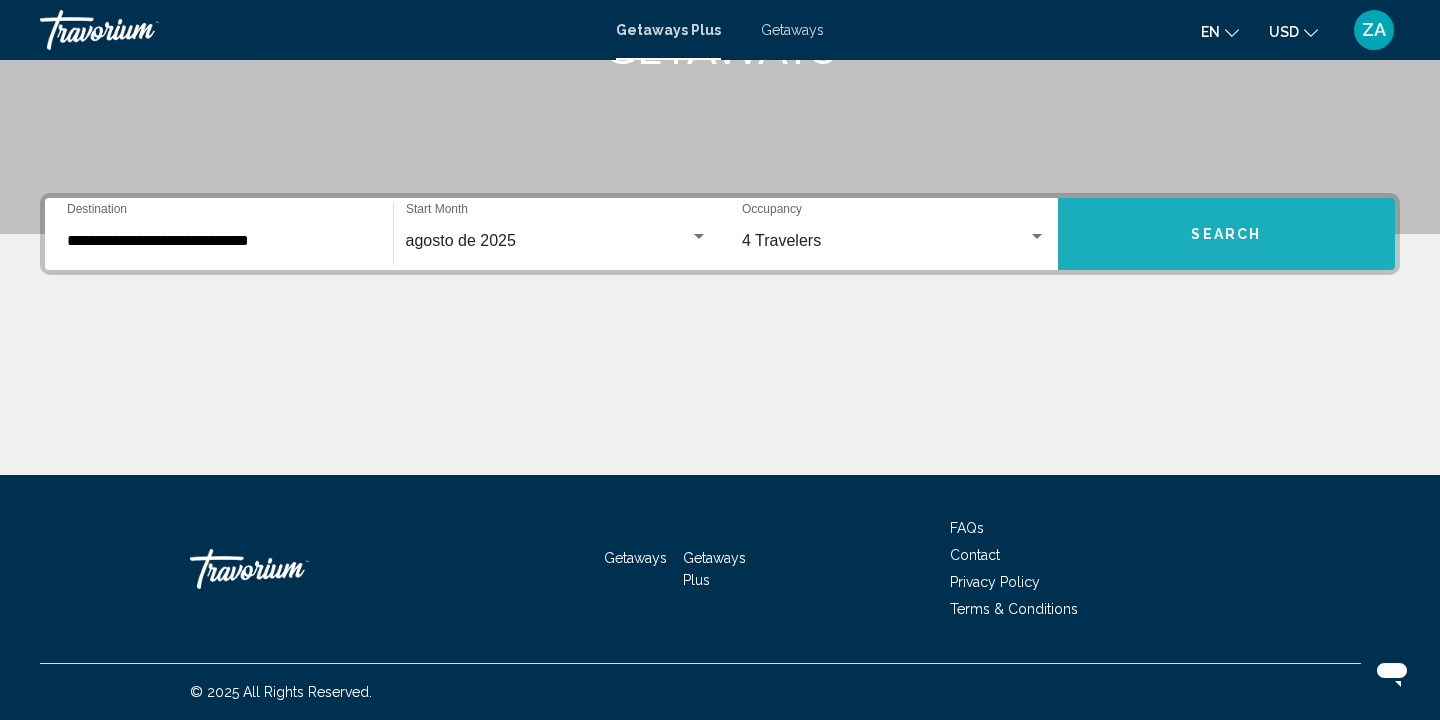 click on "Search" at bounding box center [1227, 234] 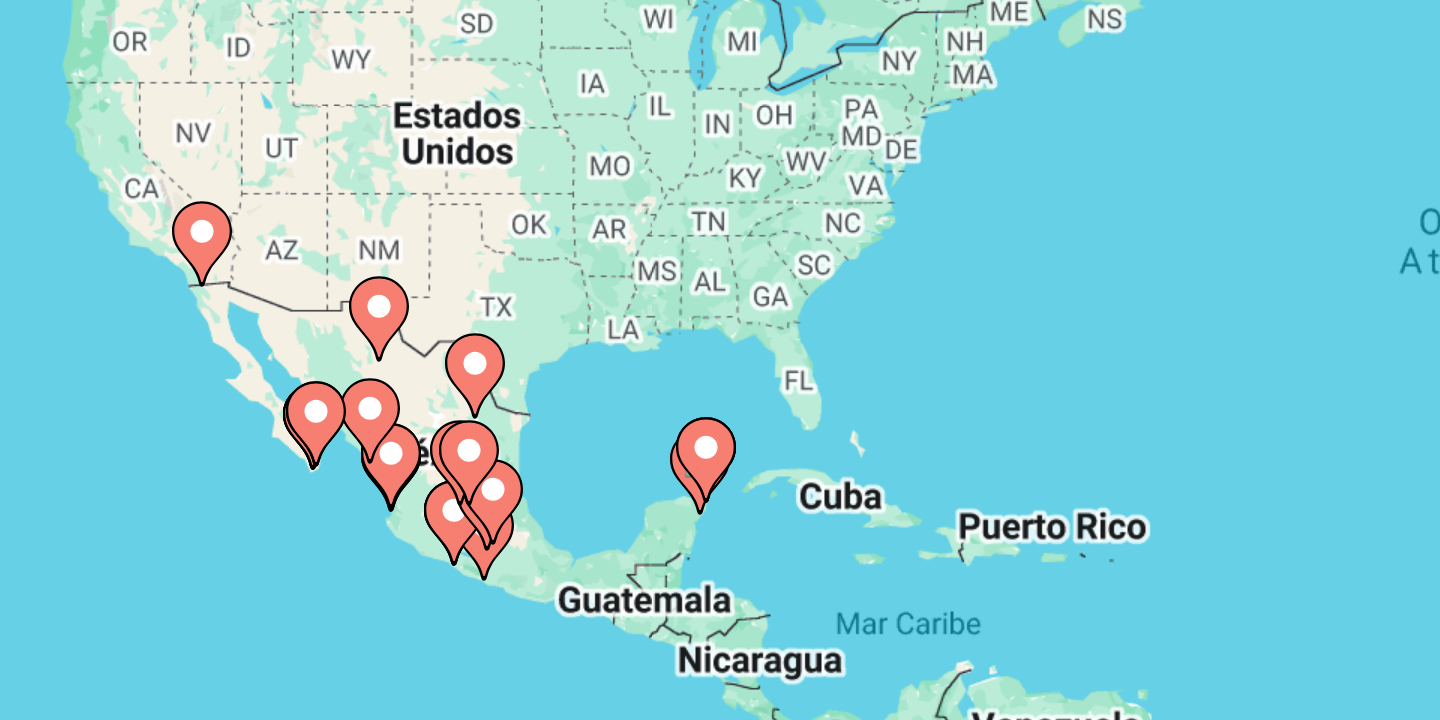 click 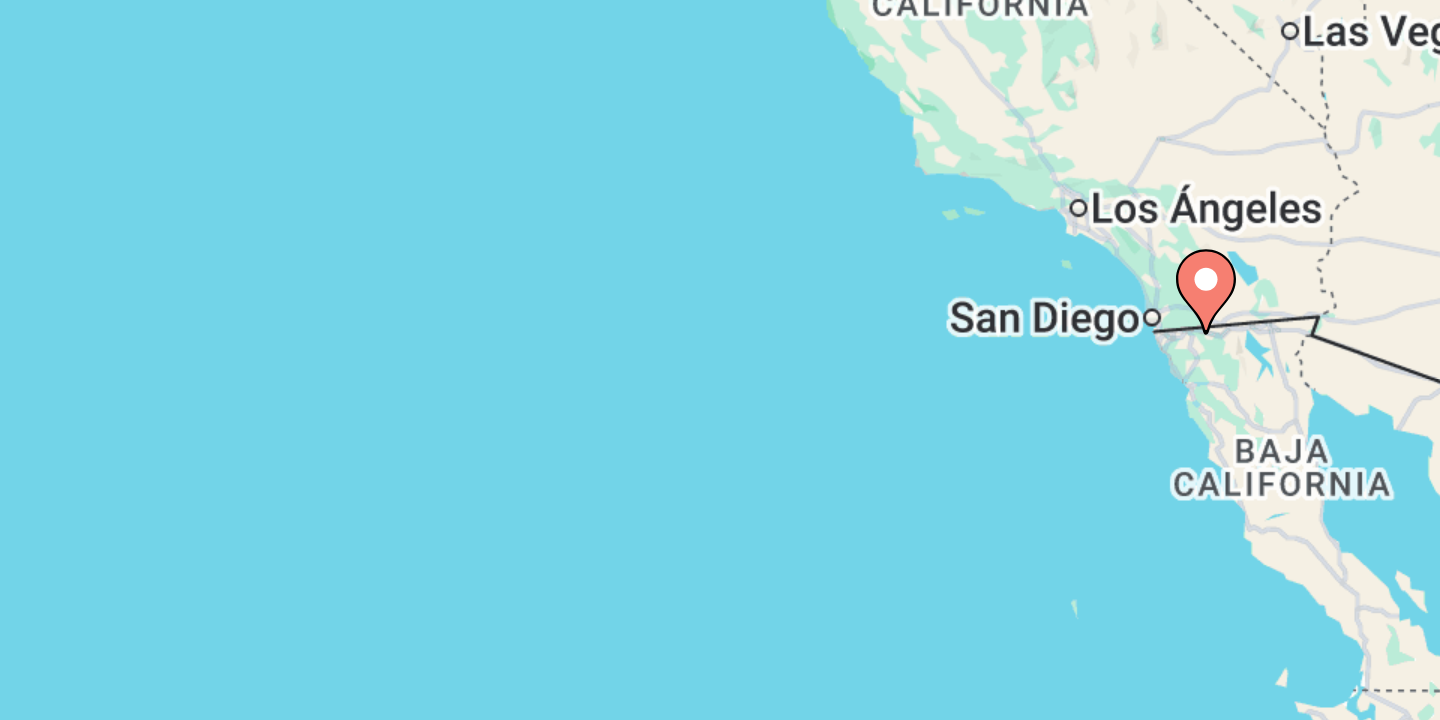 click 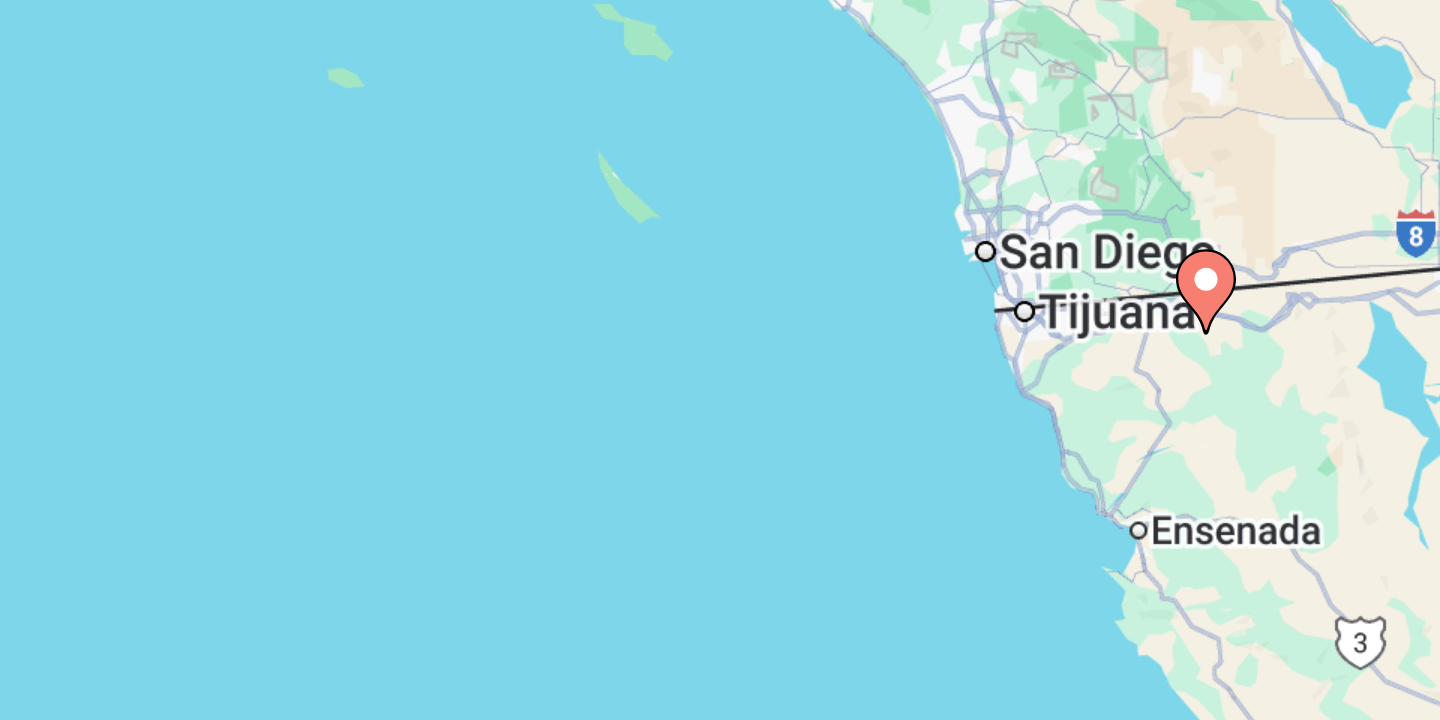 click 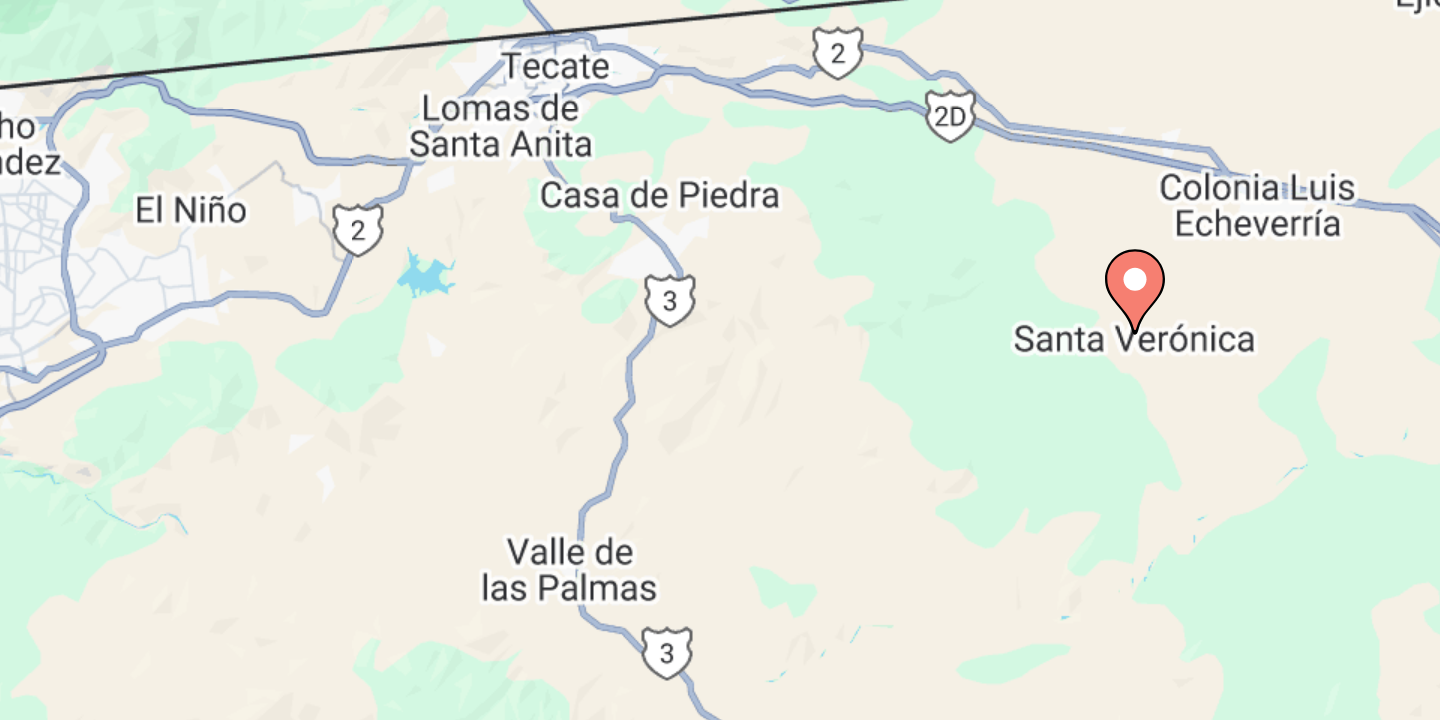 click 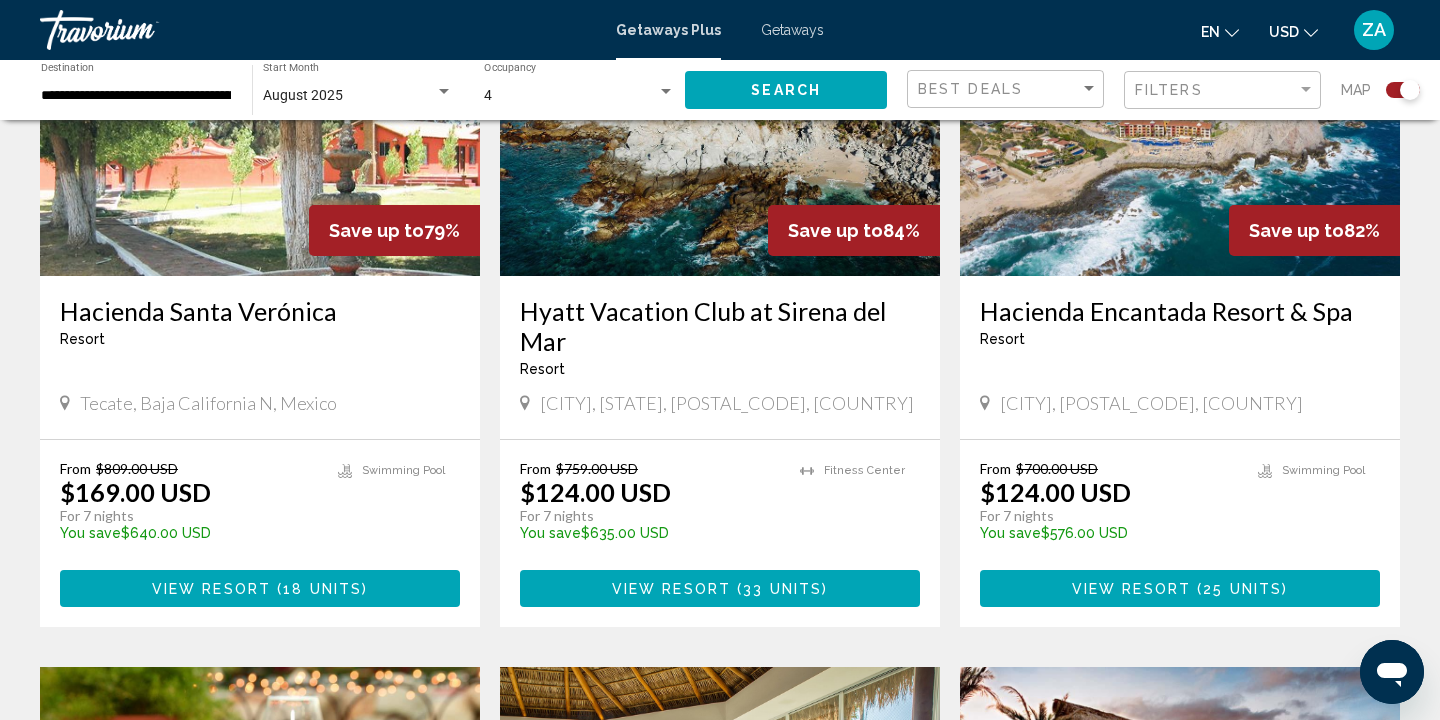 scroll, scrollTop: 873, scrollLeft: 0, axis: vertical 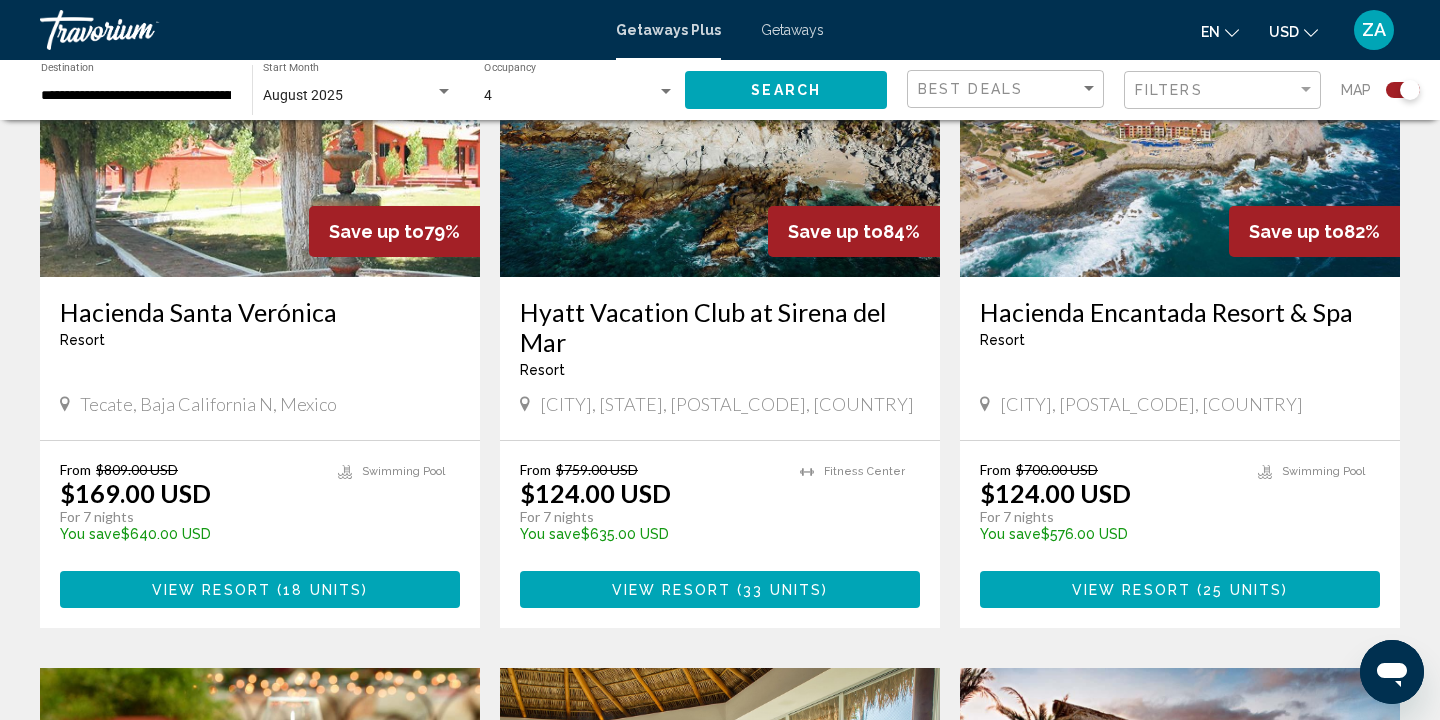 click on "View Resort" at bounding box center (1131, 590) 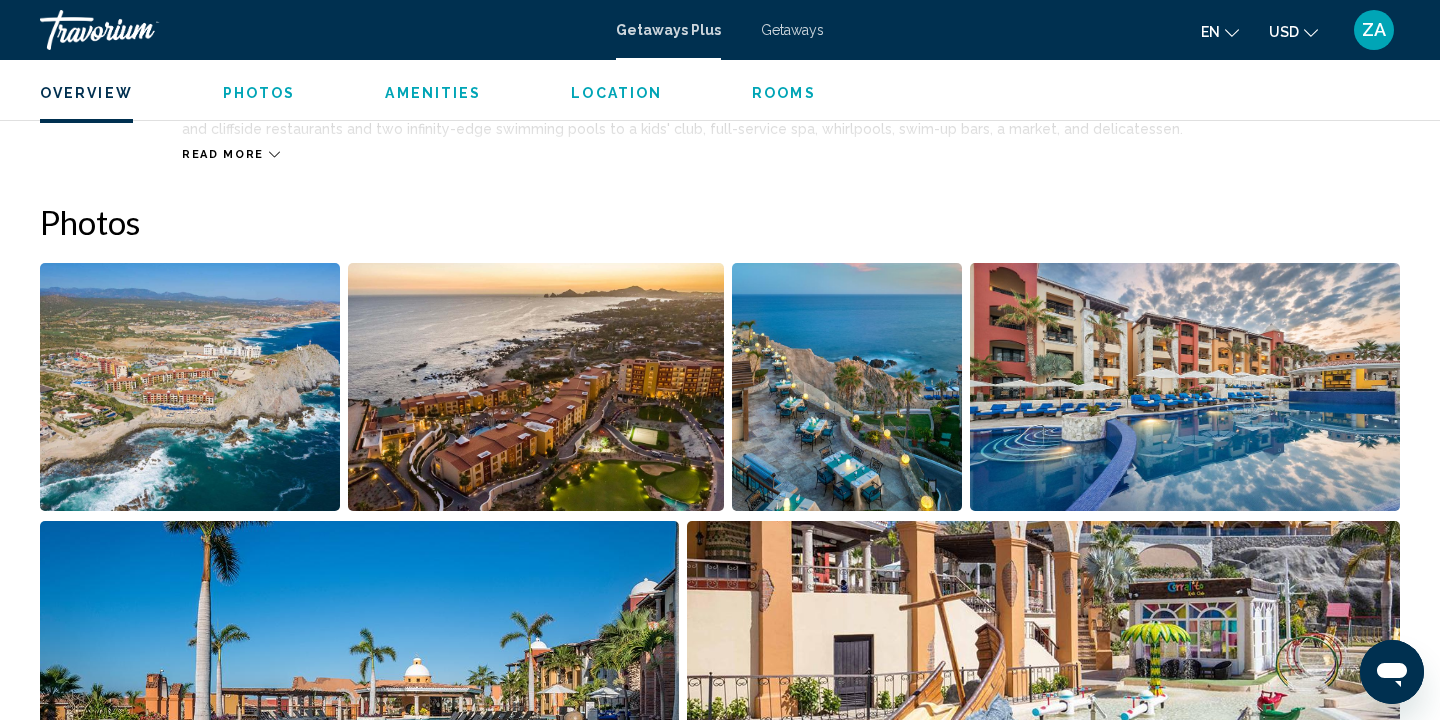 scroll, scrollTop: 911, scrollLeft: 0, axis: vertical 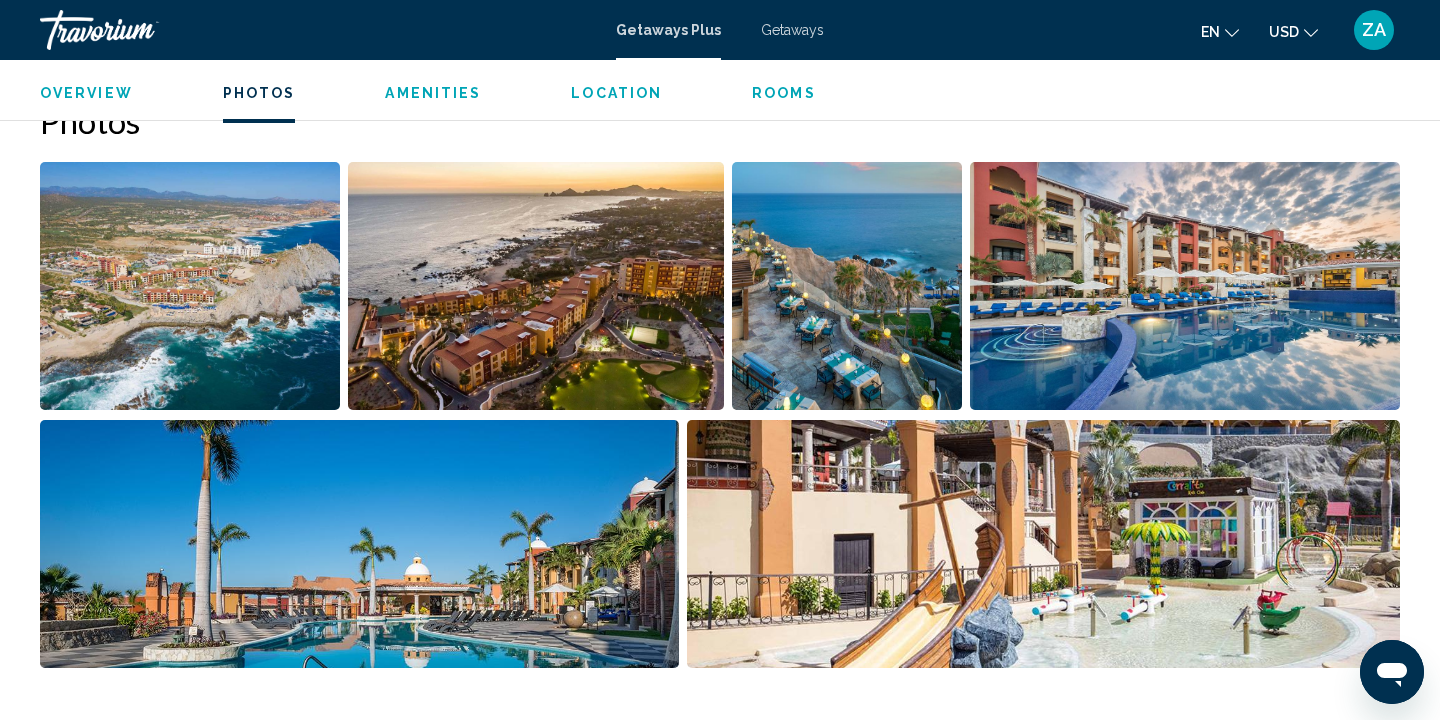 click at bounding box center [190, 286] 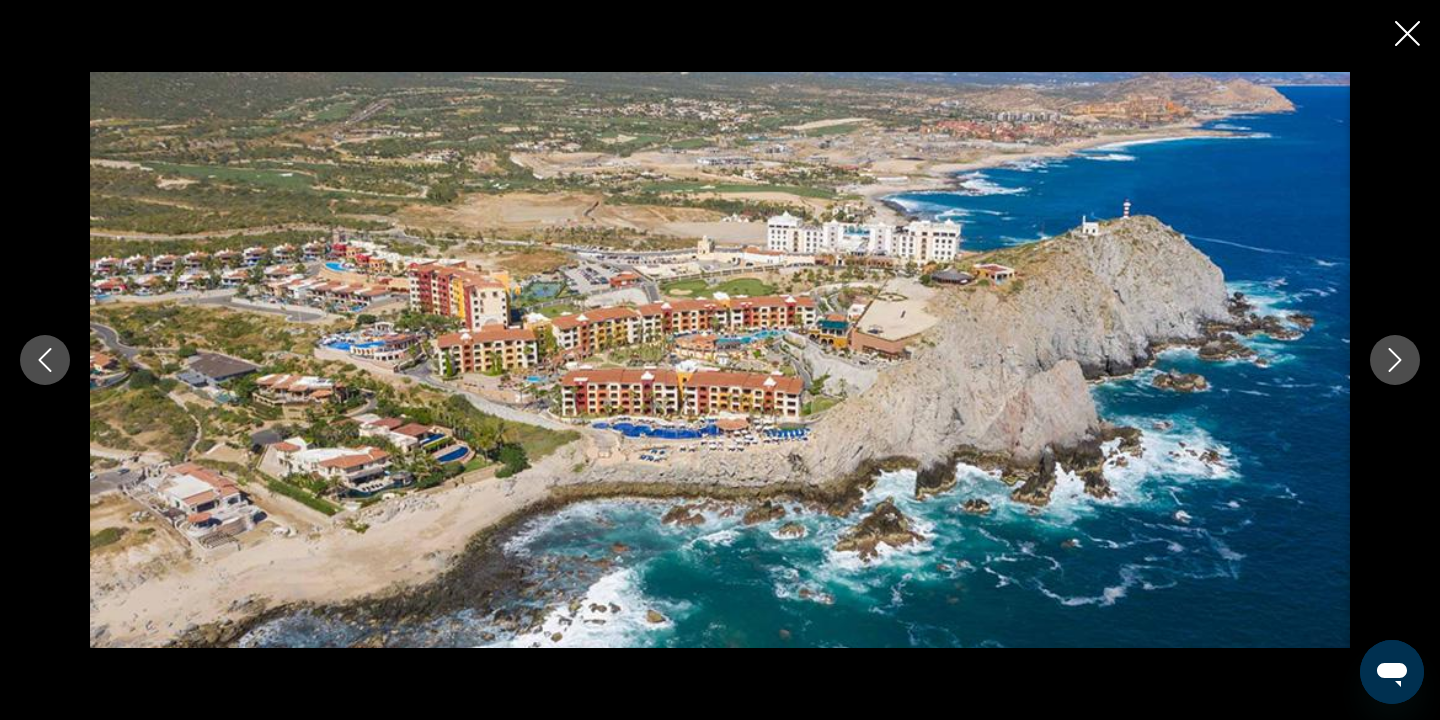 type 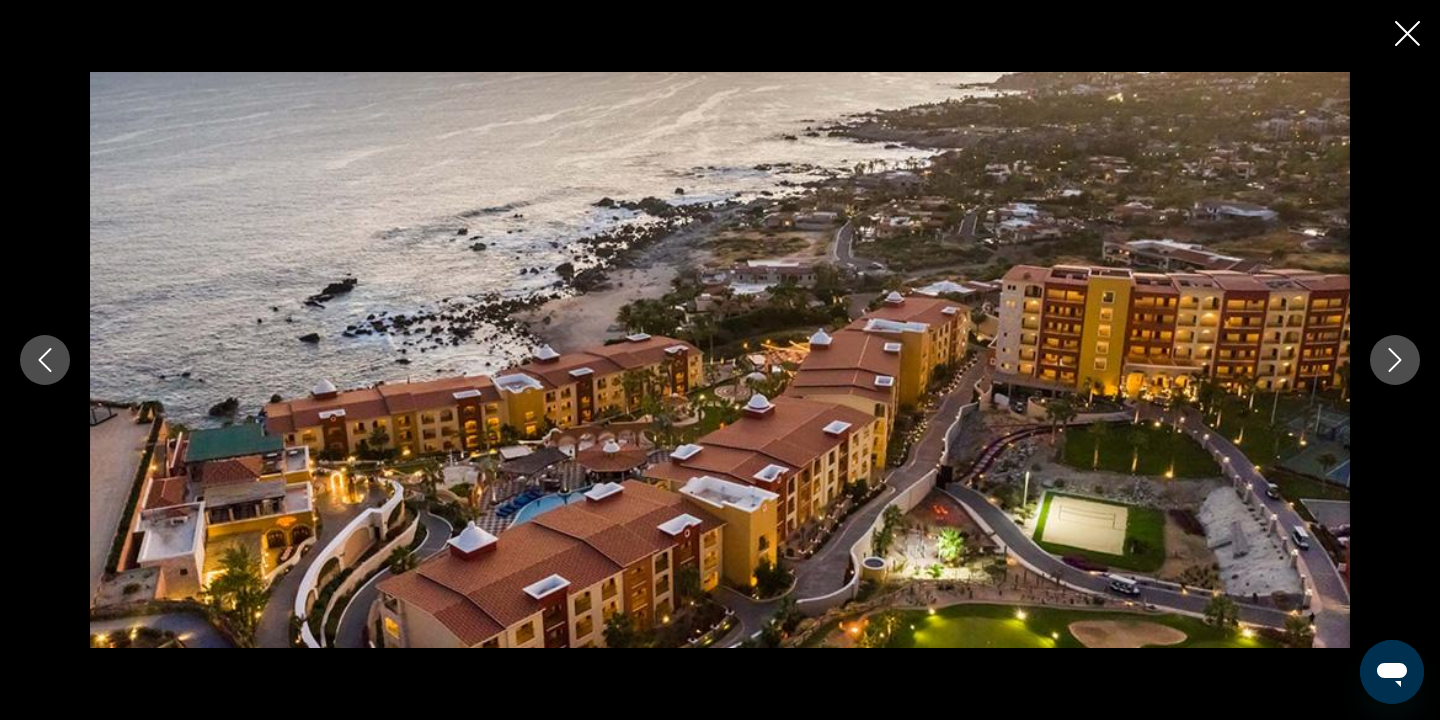 click 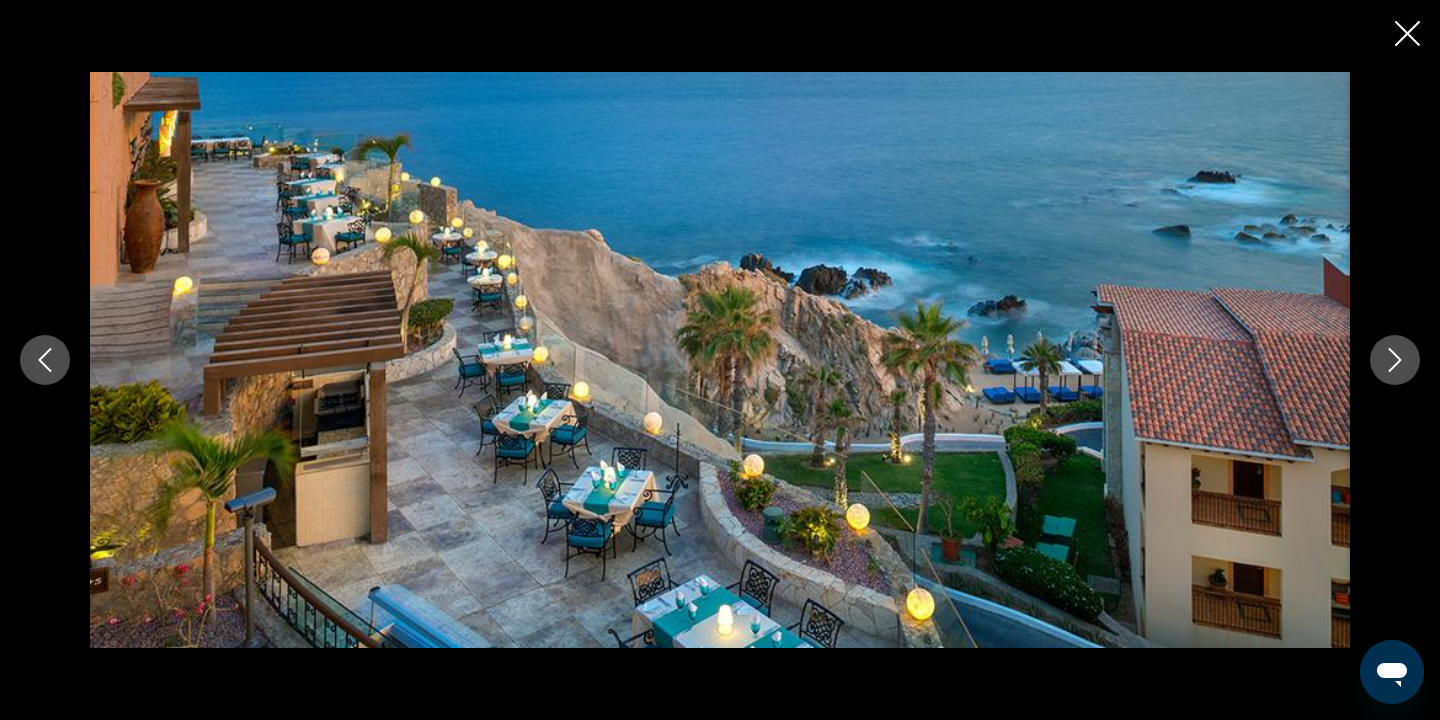 click 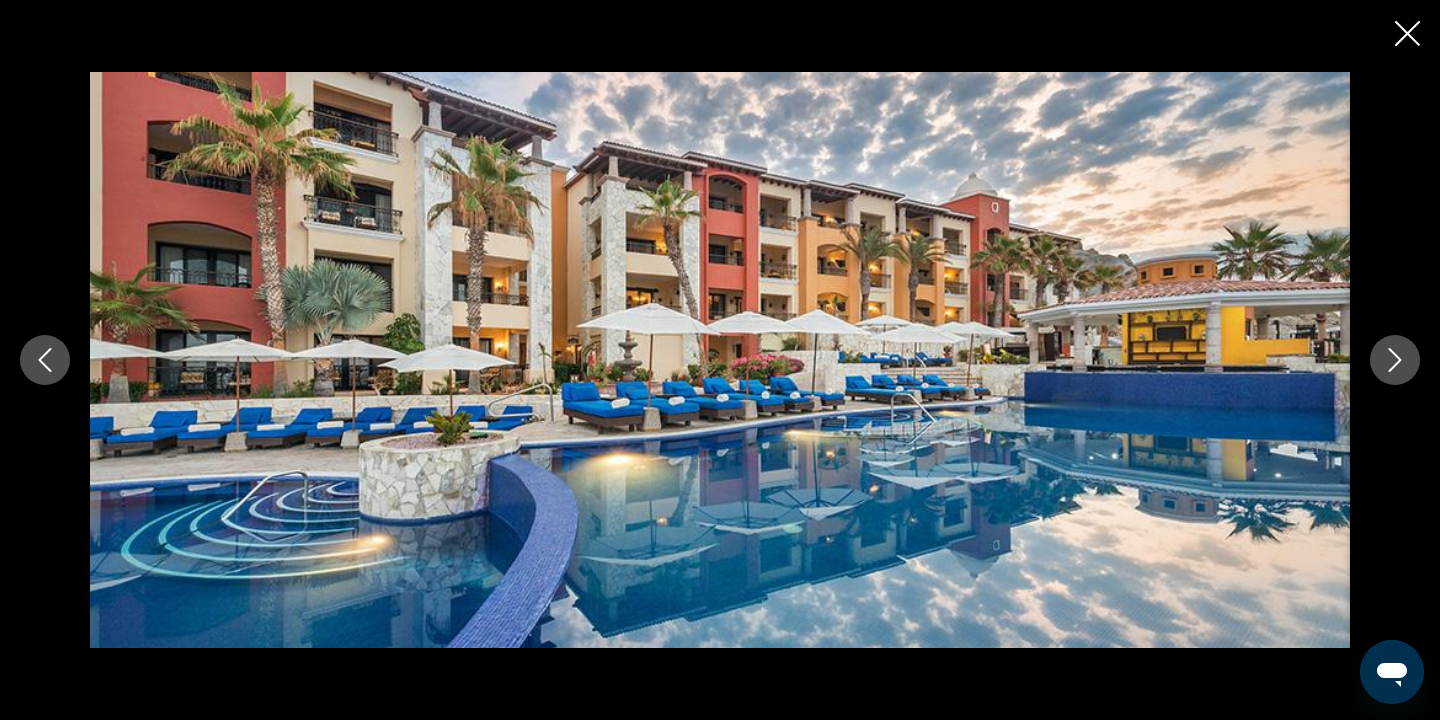 click 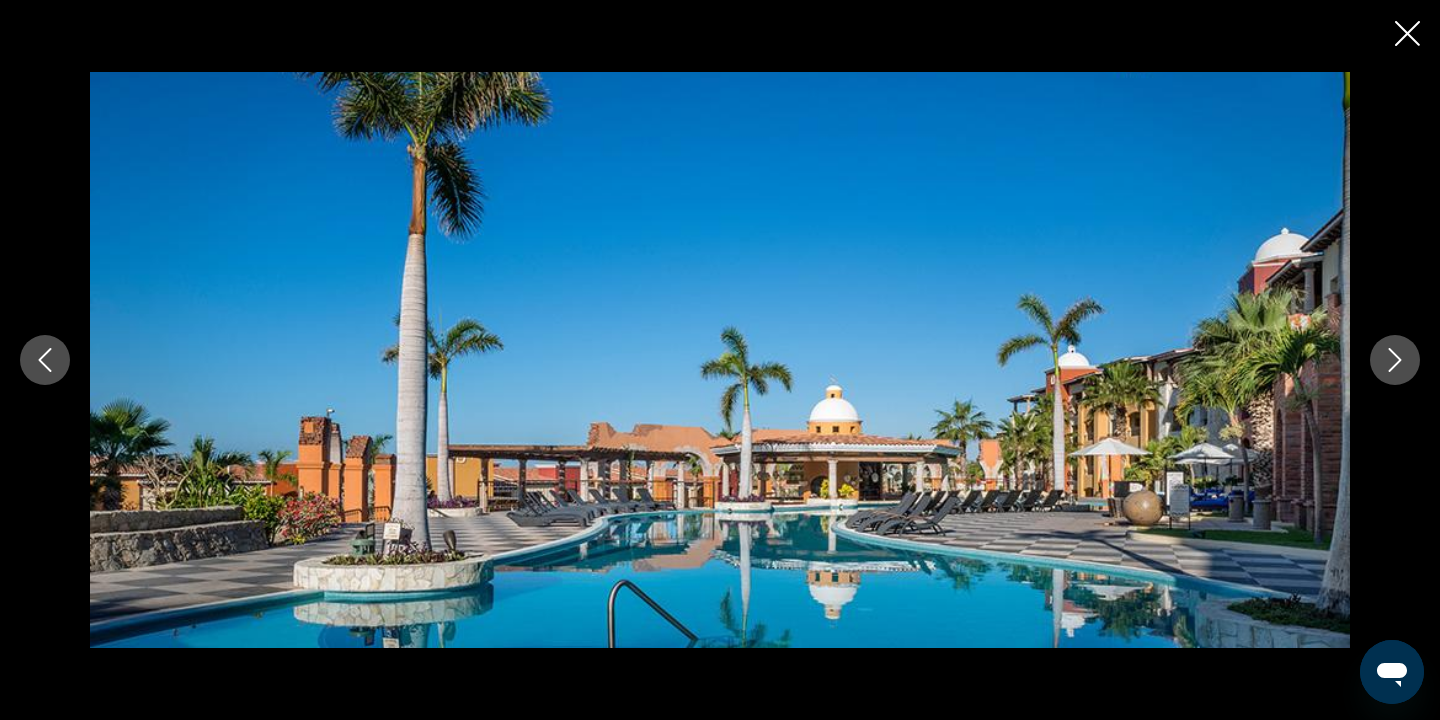 click 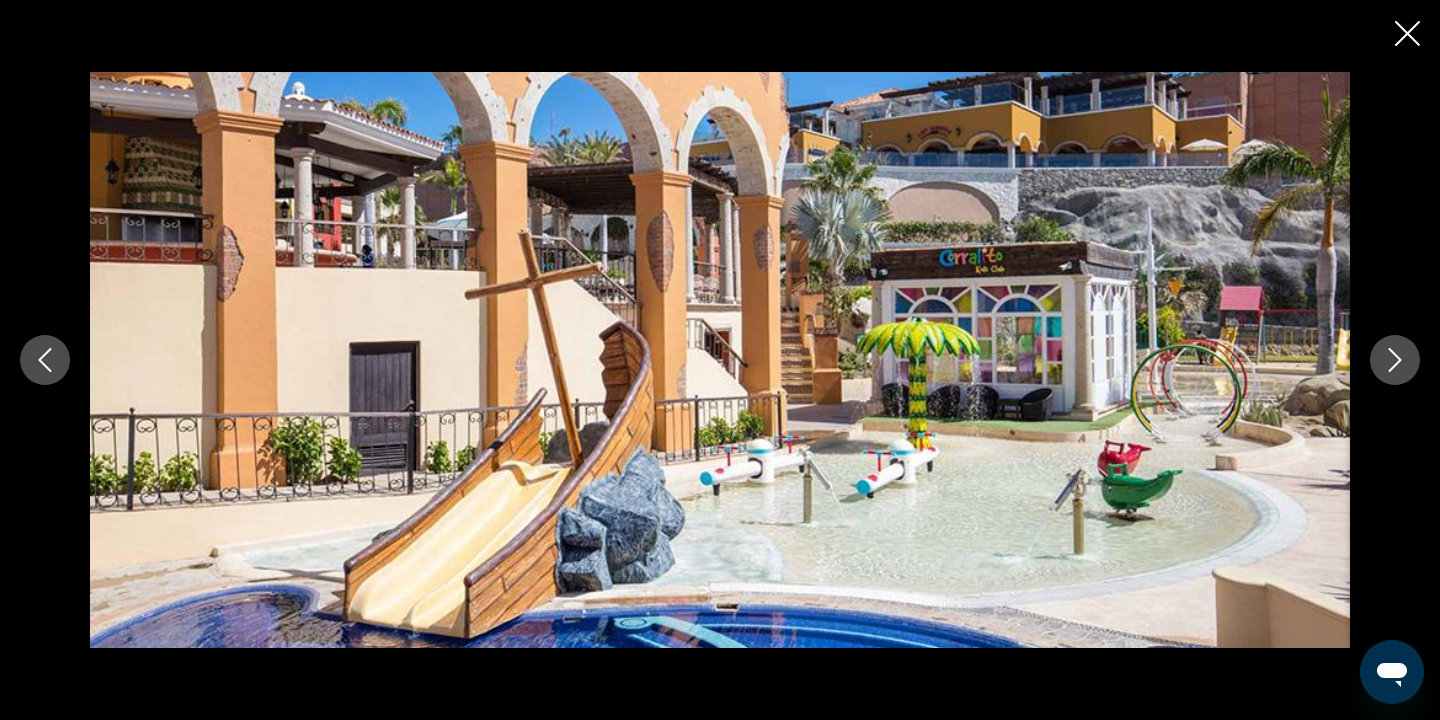 click 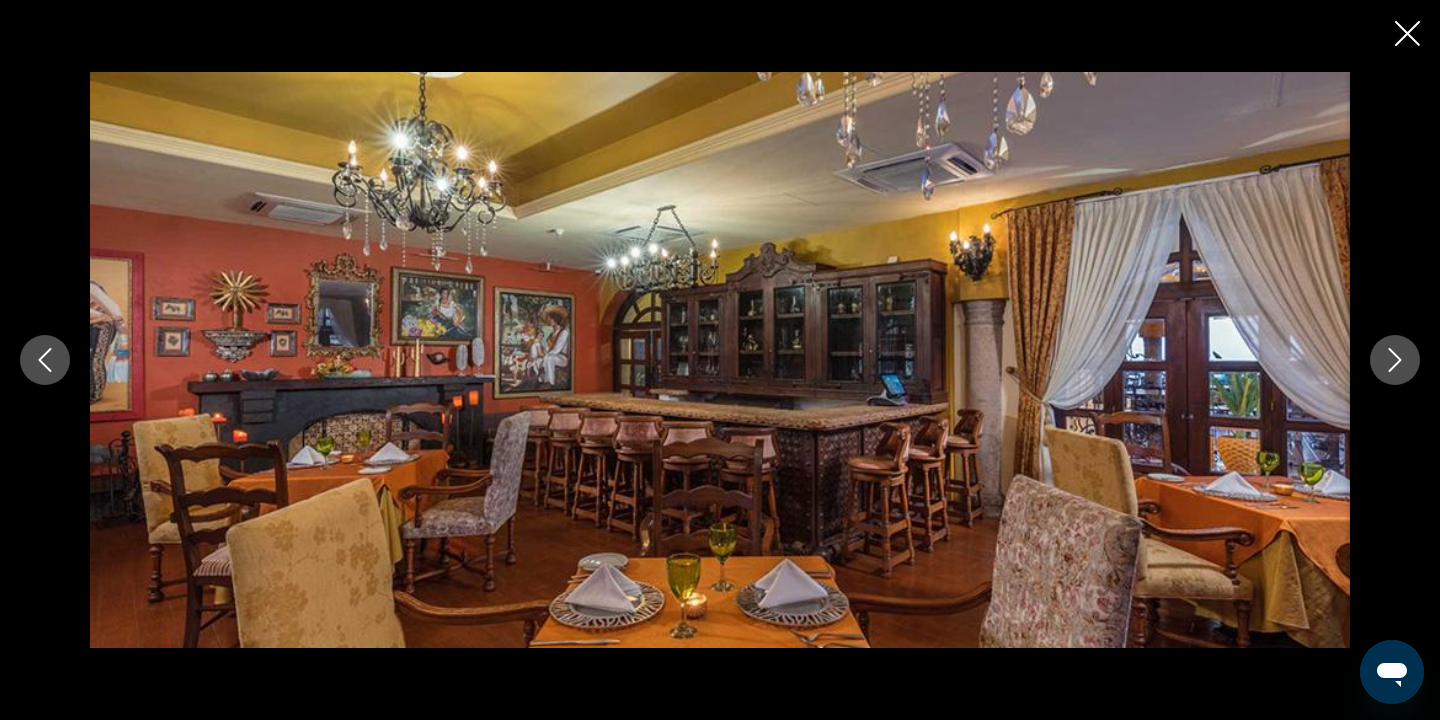 click 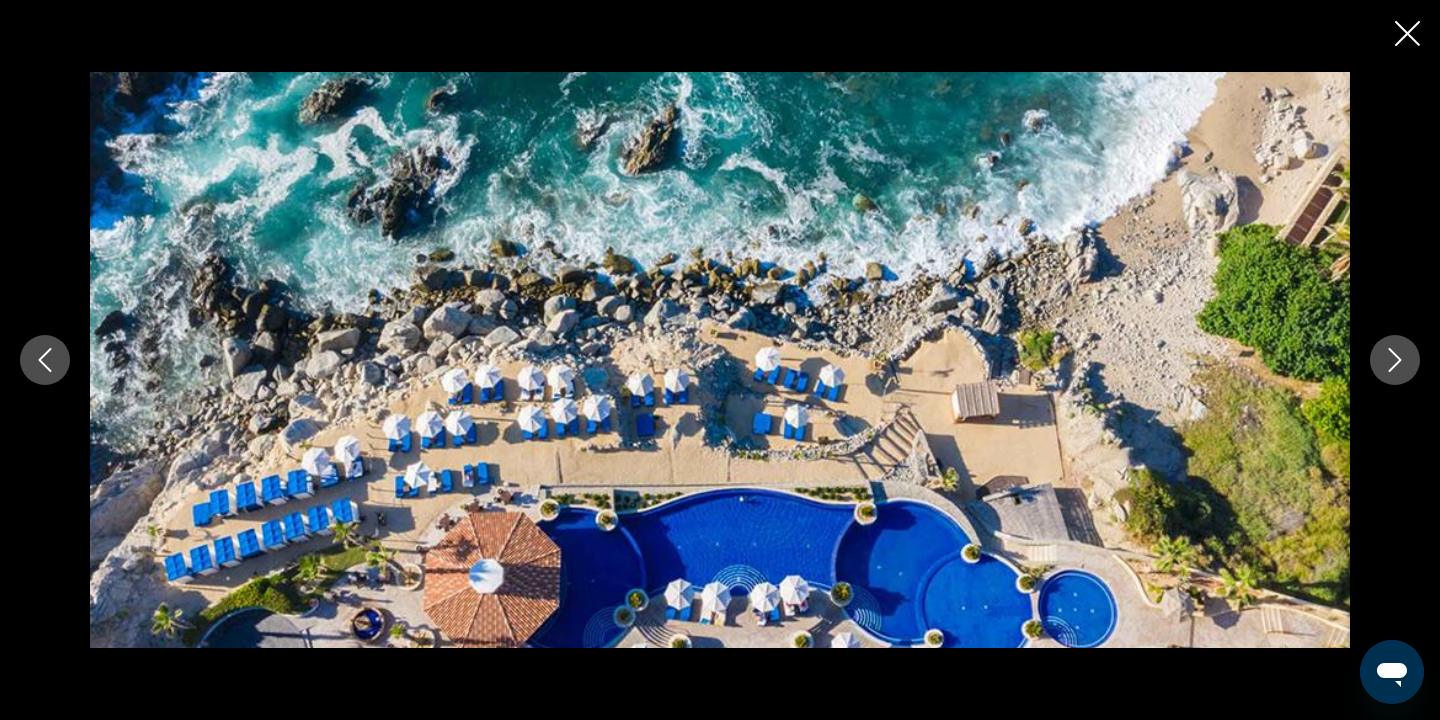 click 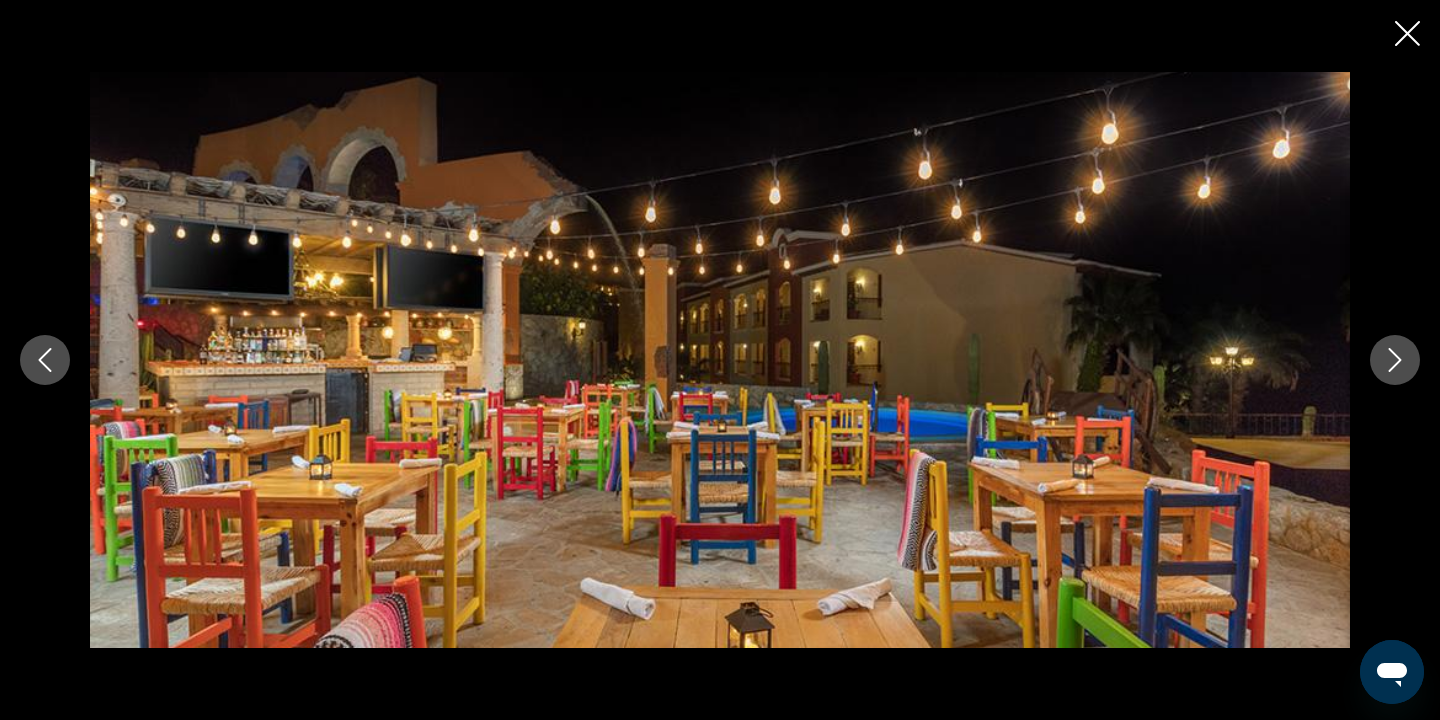 click at bounding box center (1407, 35) 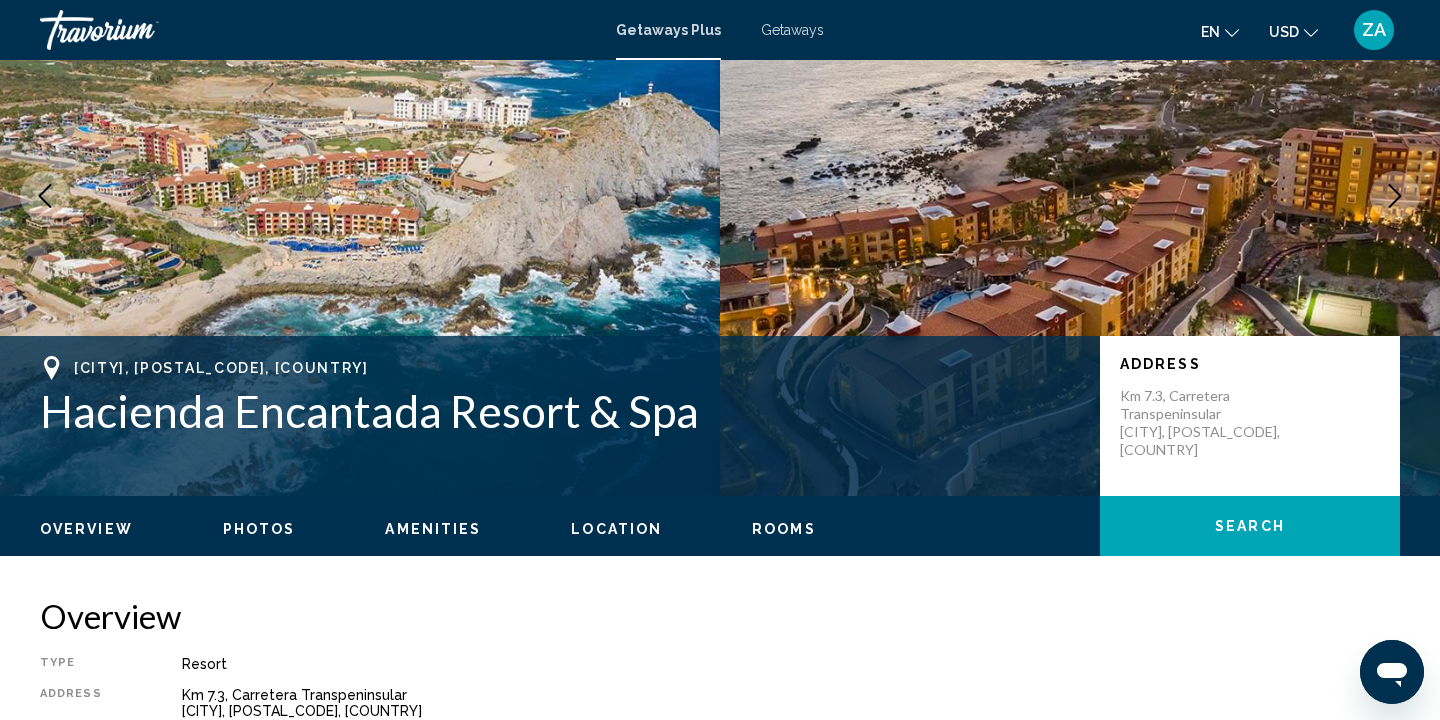 scroll, scrollTop: 0, scrollLeft: 0, axis: both 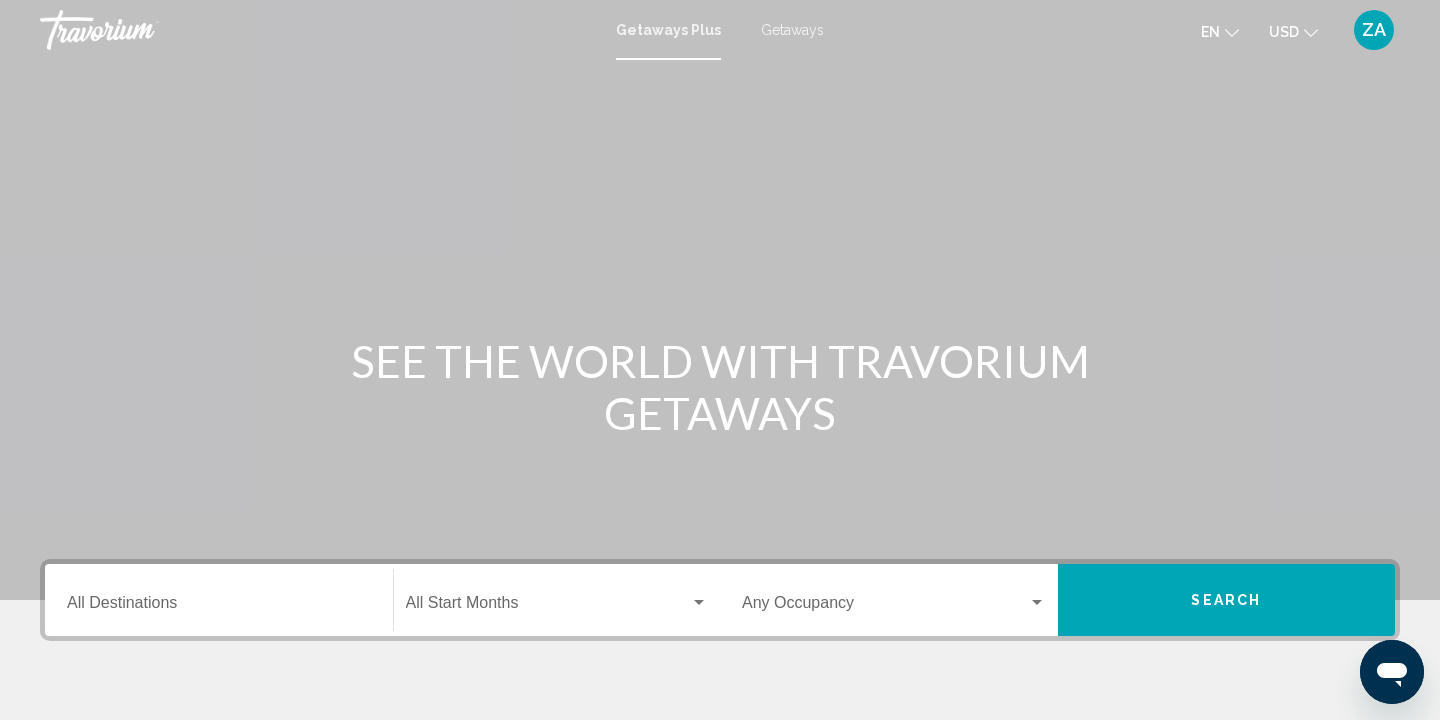 click on "Destination All Destinations" at bounding box center [219, 600] 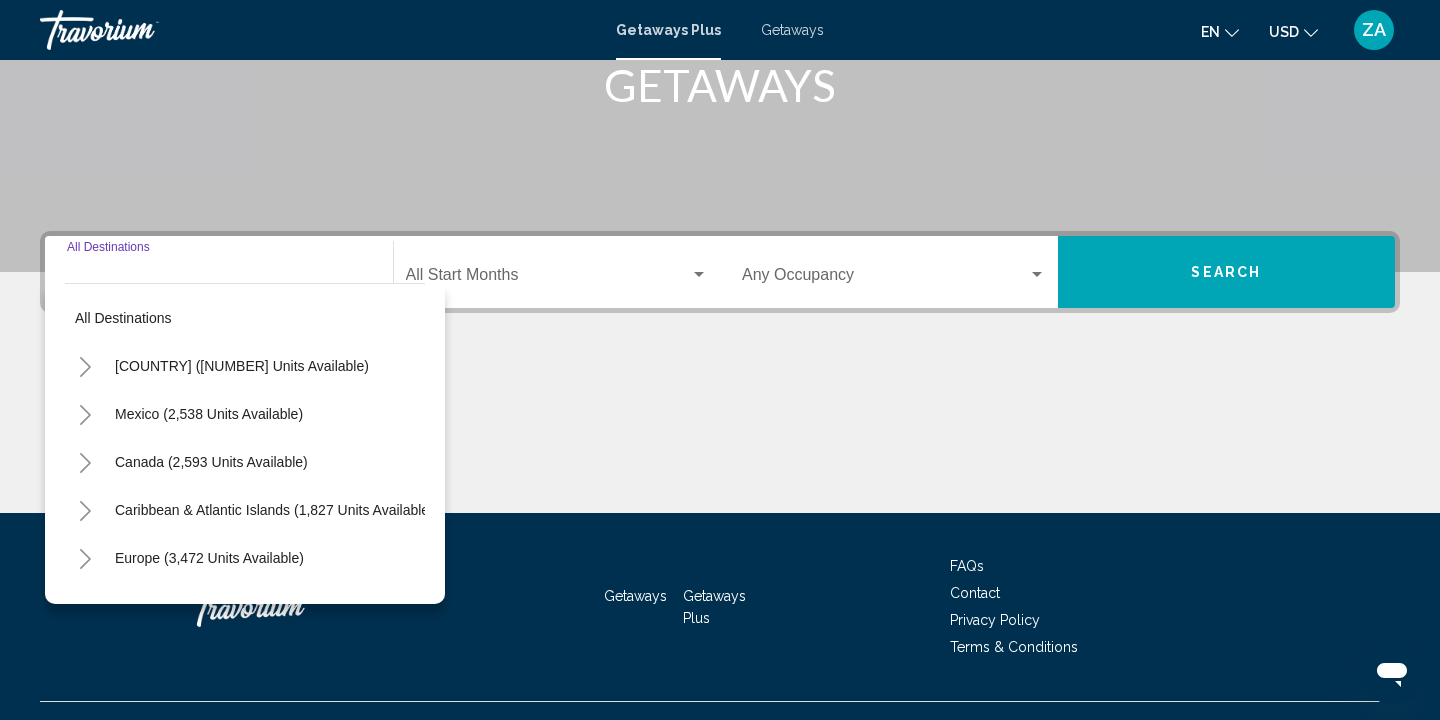 scroll, scrollTop: 366, scrollLeft: 0, axis: vertical 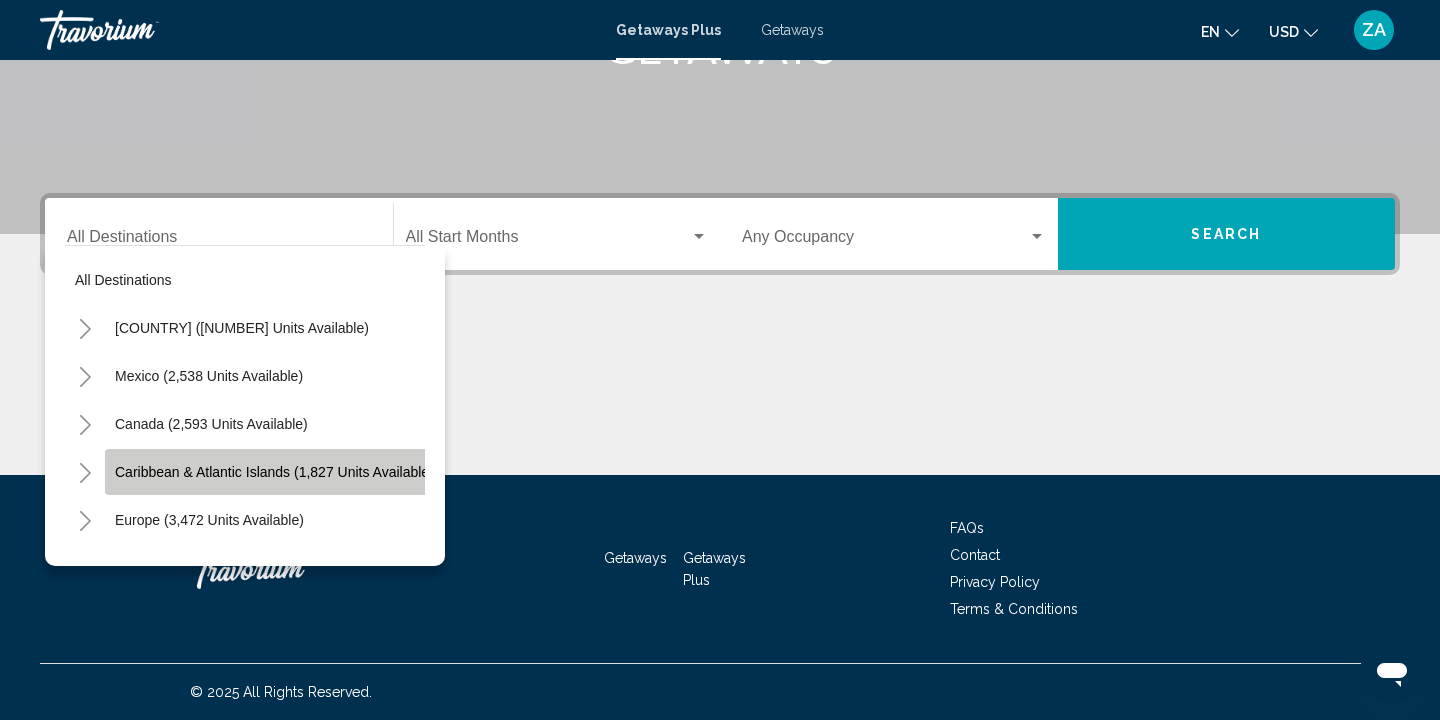 click on "Caribbean & Atlantic Islands (1,827 units available)" 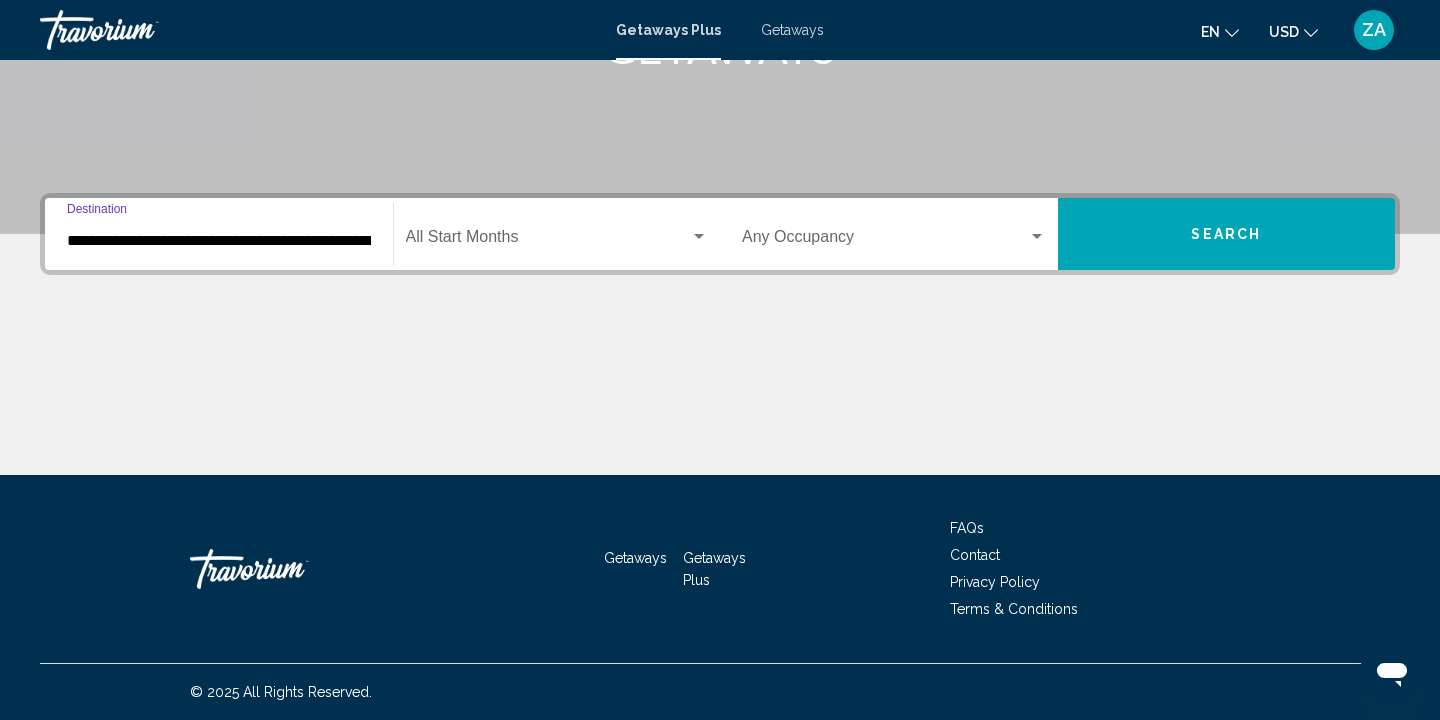 click at bounding box center (548, 241) 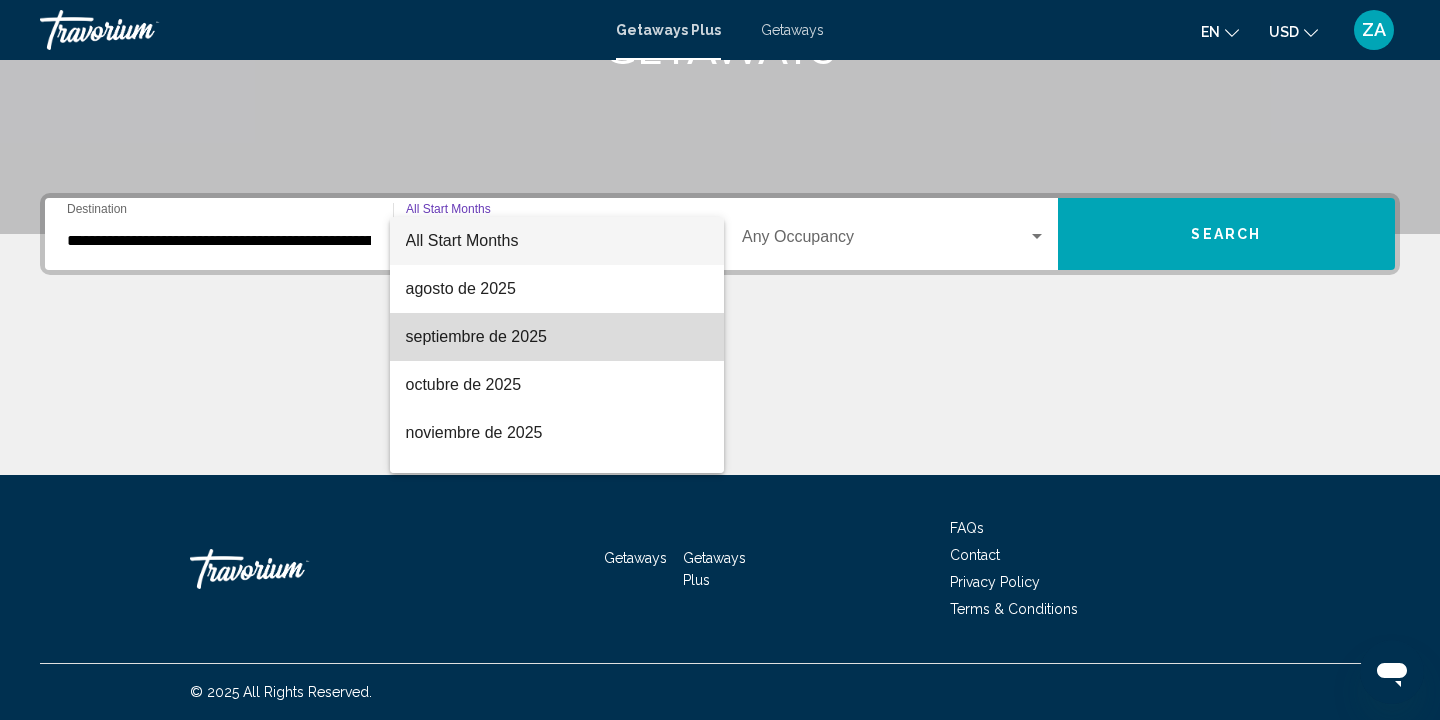 click on "septiembre de 2025" at bounding box center (557, 337) 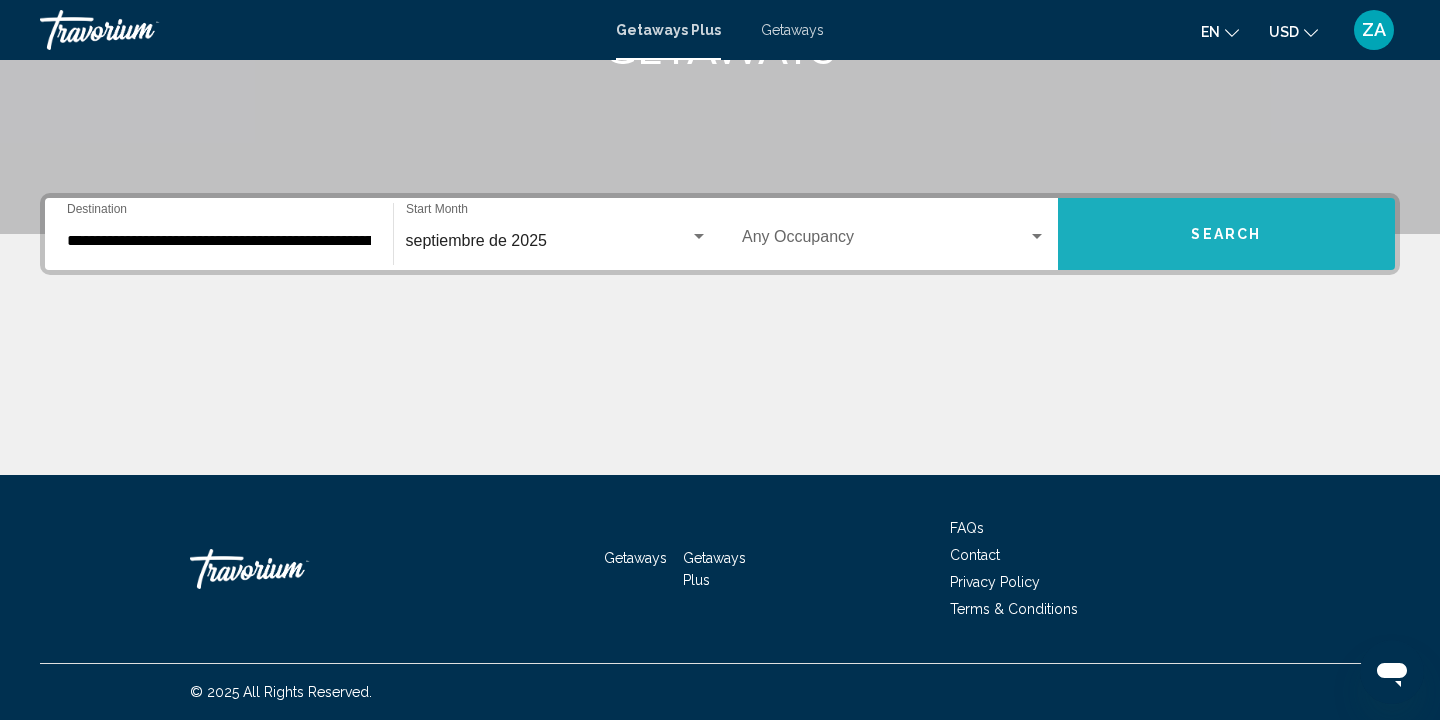 click on "Search" at bounding box center [1227, 234] 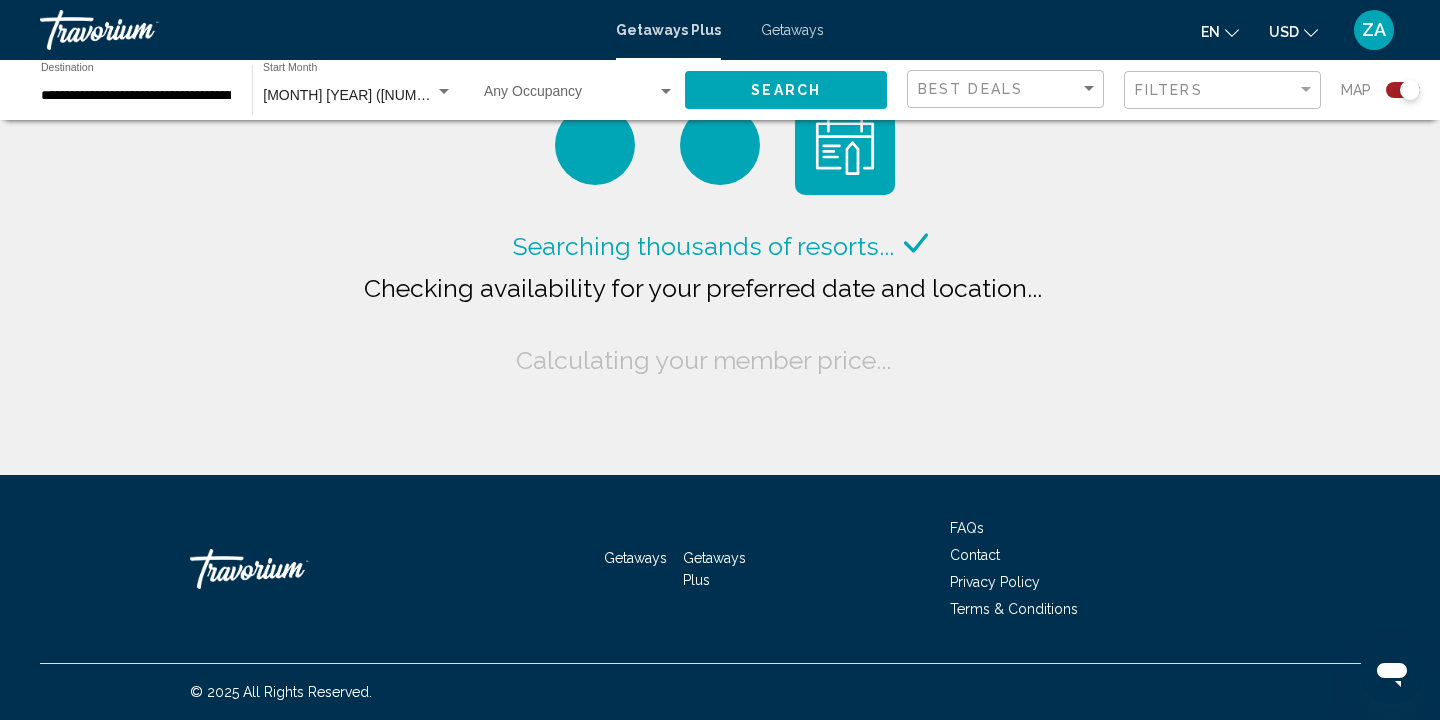 click on "Occupancy Any Occupancy" 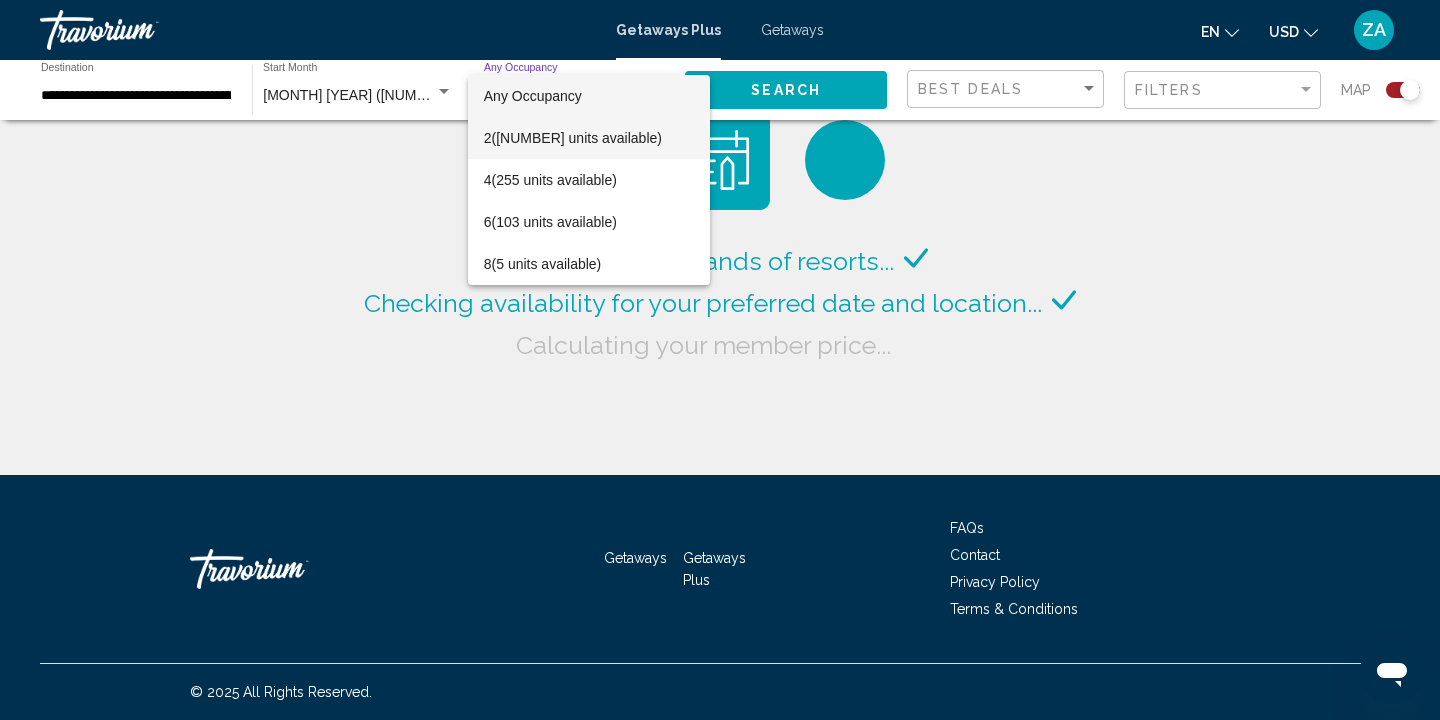 click on "[NUMBER] ([NUMBER] units available)" at bounding box center [589, 138] 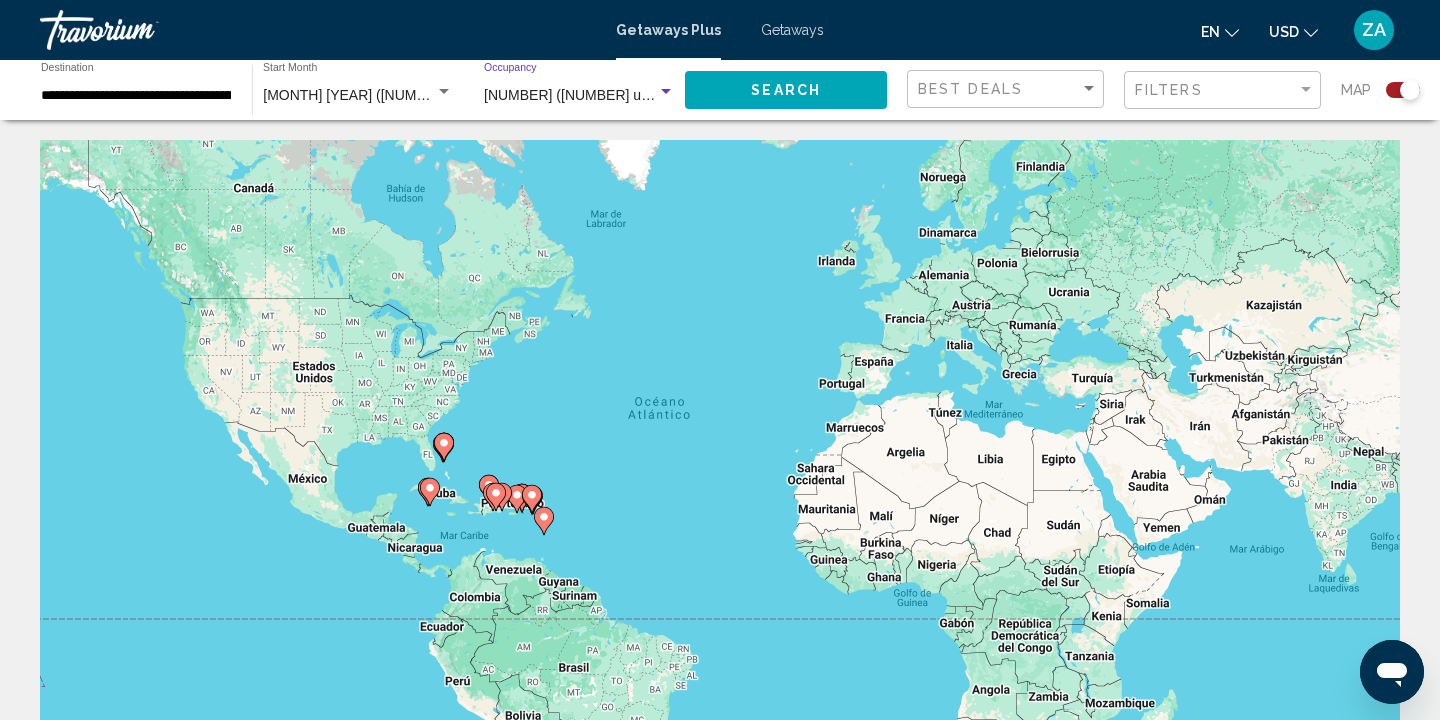 click on "Search" 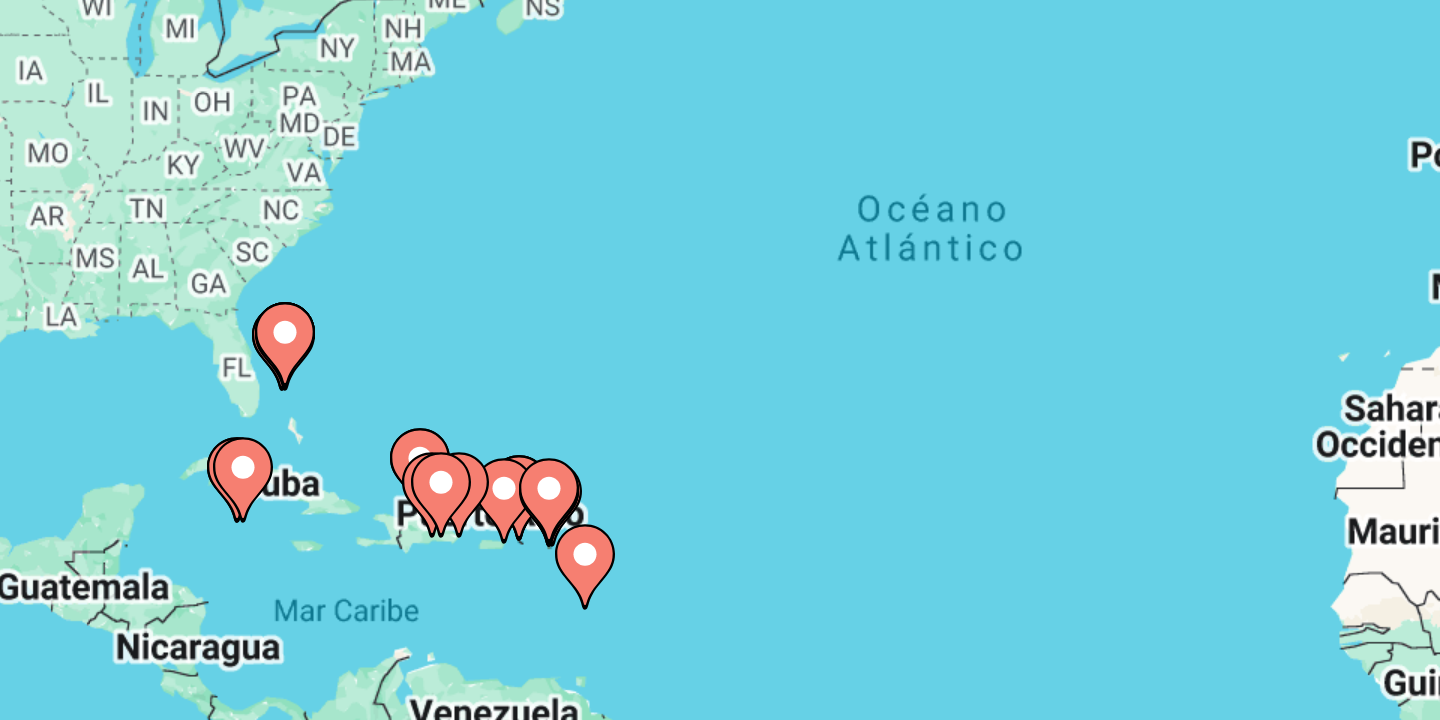 click 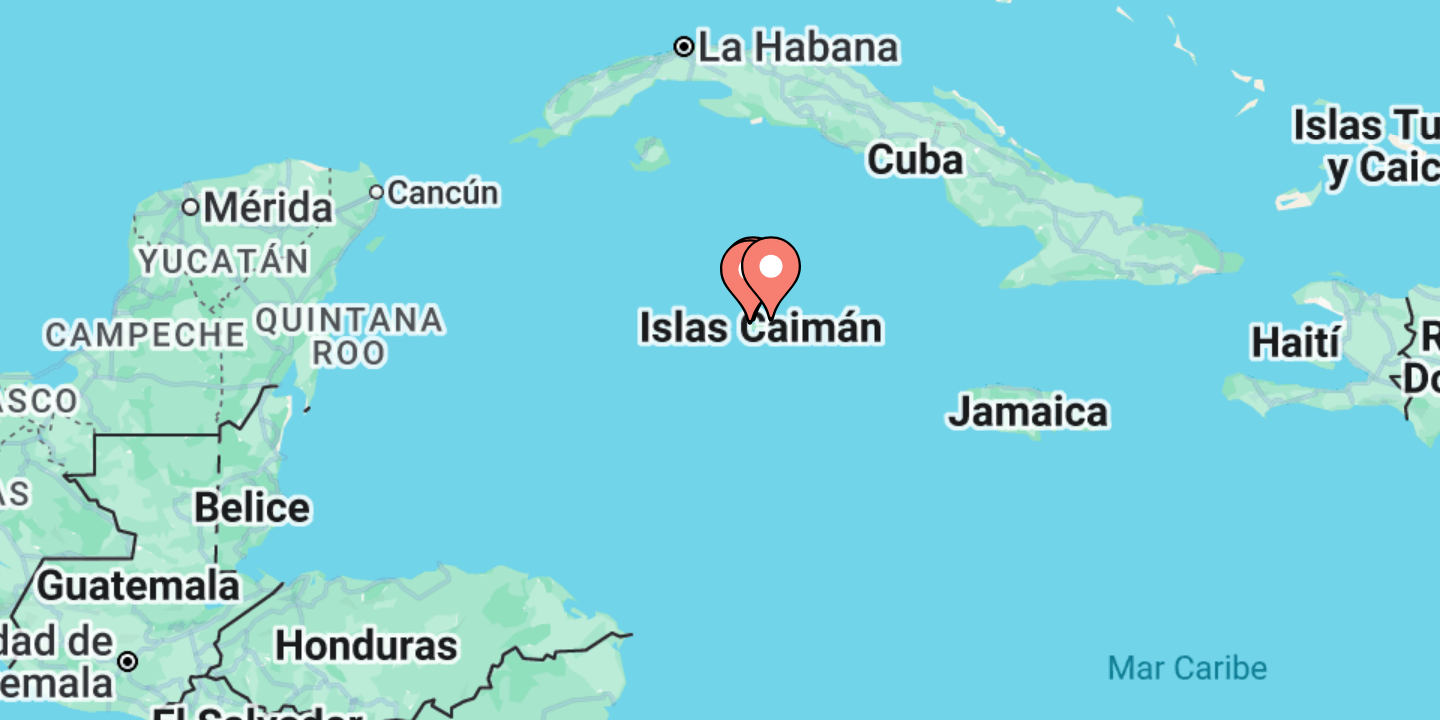 click 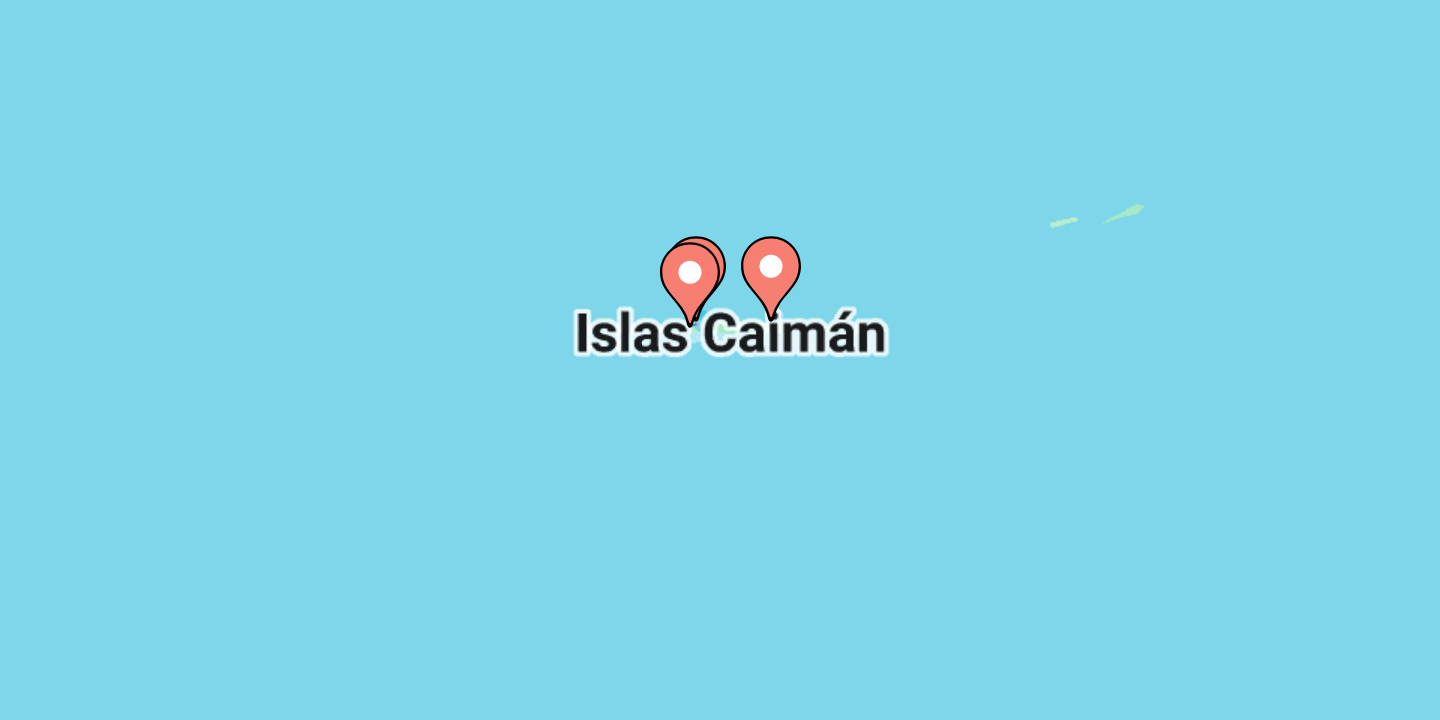 click 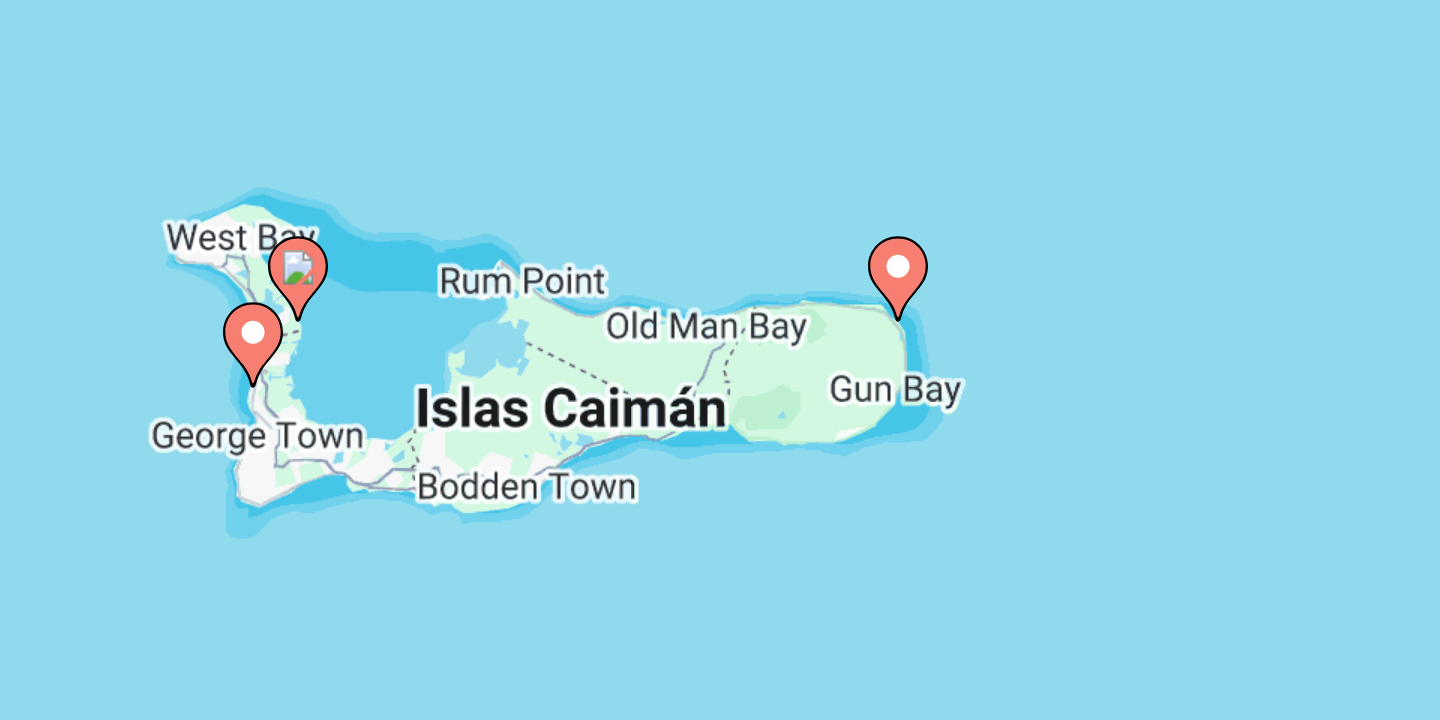 click at bounding box center (720, 425) 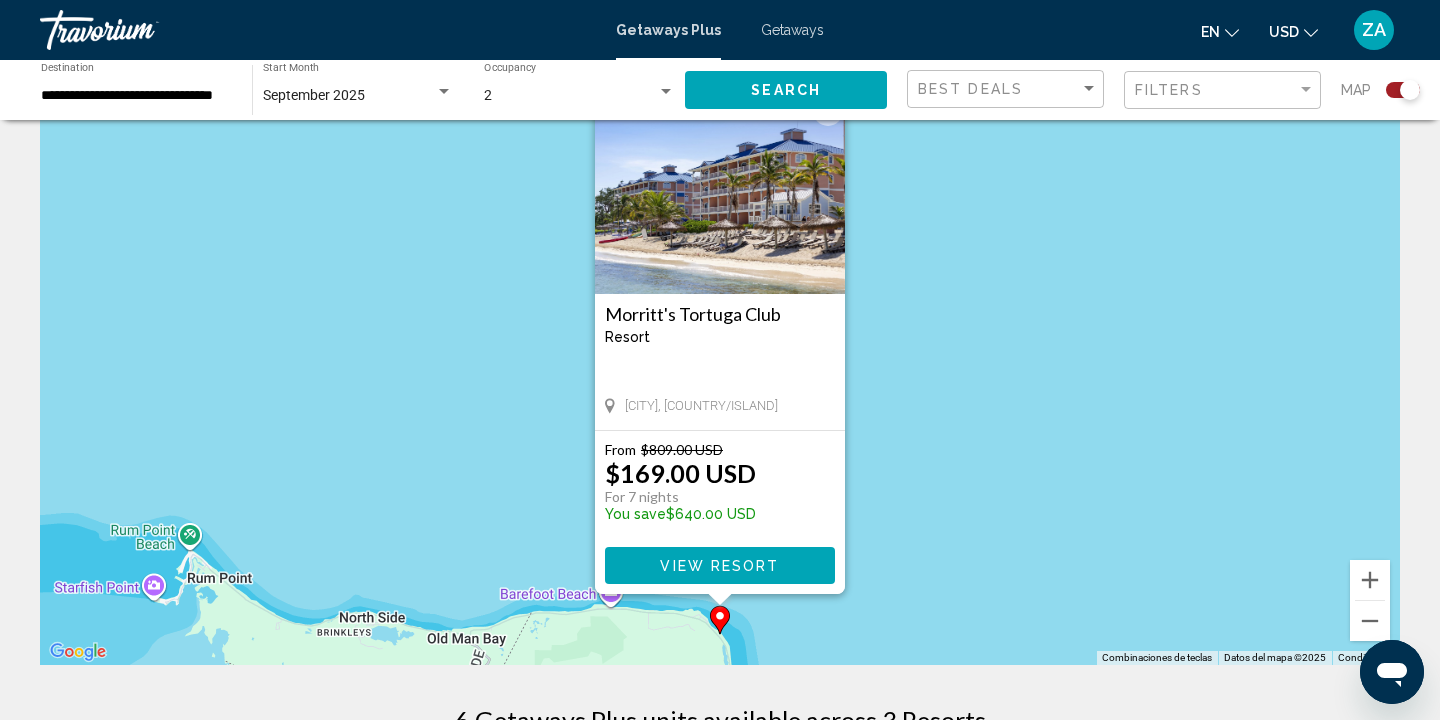 scroll, scrollTop: 18, scrollLeft: 0, axis: vertical 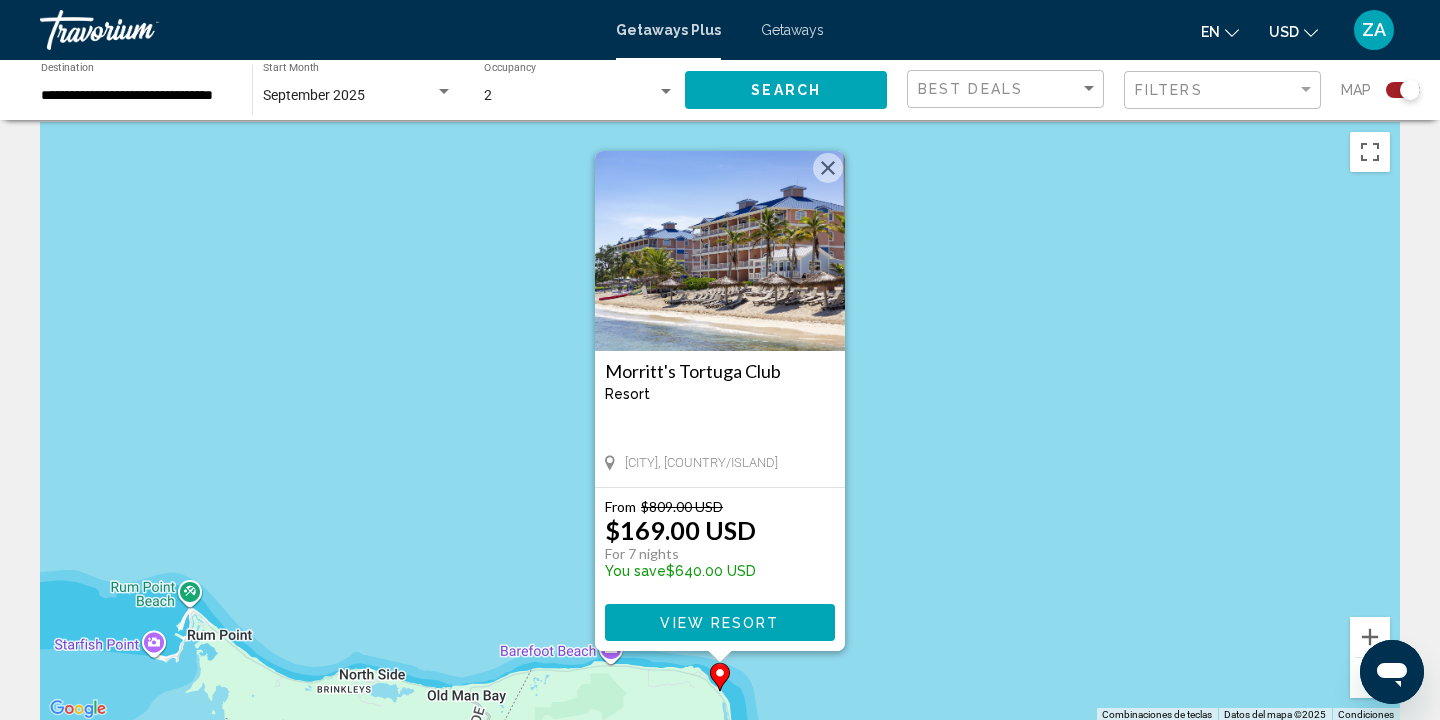 click on "Para activar la función de arrastrar con el teclado, presiona Alt + Intro. Una vez que estés en el estado de arrastrar con el teclado, usa las teclas de flecha para mover el marcador. Para completar la acción, presiona la tecla Intro. Para cancelar, presiona Escape. Morritt's Tortuga Club Resort - This is an adults only resort Grand Cayman, Cayman Islands From $809.00 USD $169.00 USD For 7 nights You save $640.00 USD View Resort" at bounding box center (720, 422) 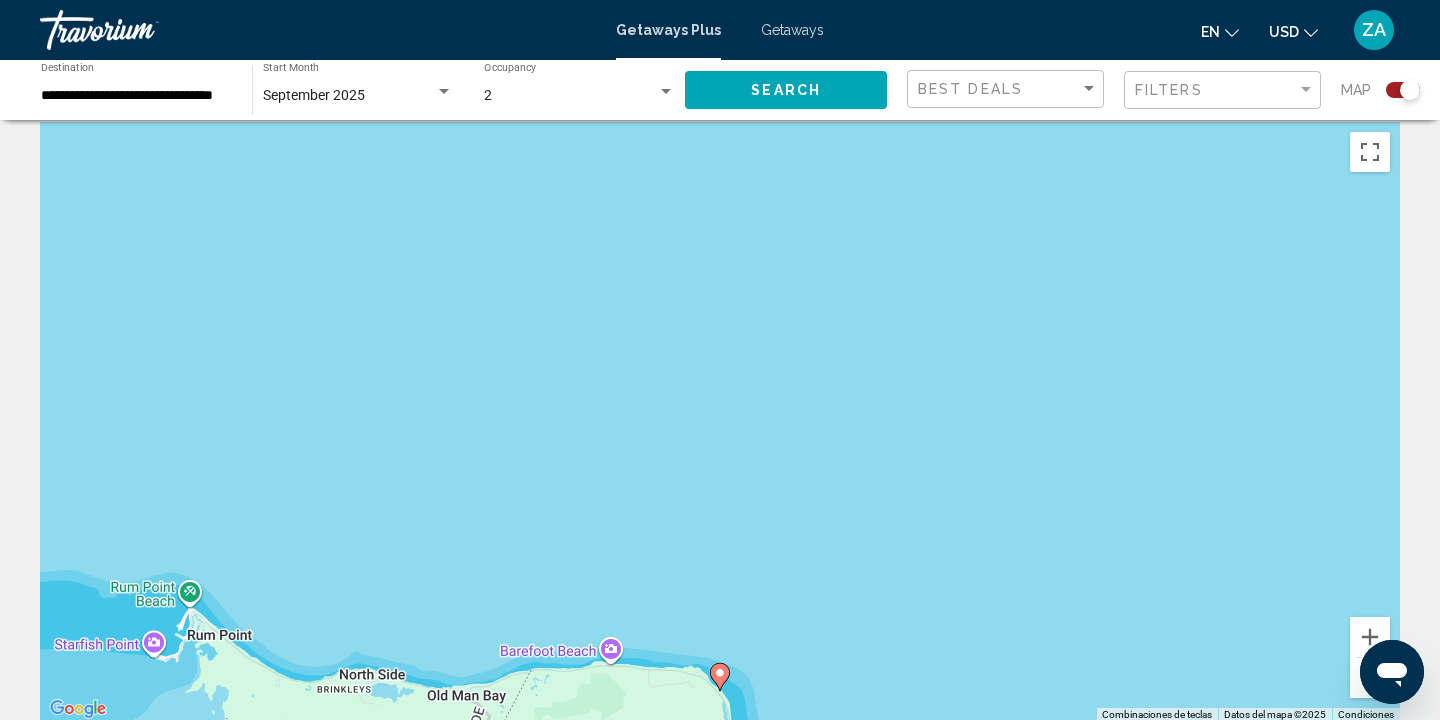 click on "Para activar la función de arrastrar con el teclado, presiona Alt + Intro. Una vez que estés en el estado de arrastrar con el teclado, usa las teclas de flecha para mover el marcador. Para completar la acción, presiona la tecla Intro. Para cancelar, presiona Escape." at bounding box center [720, 422] 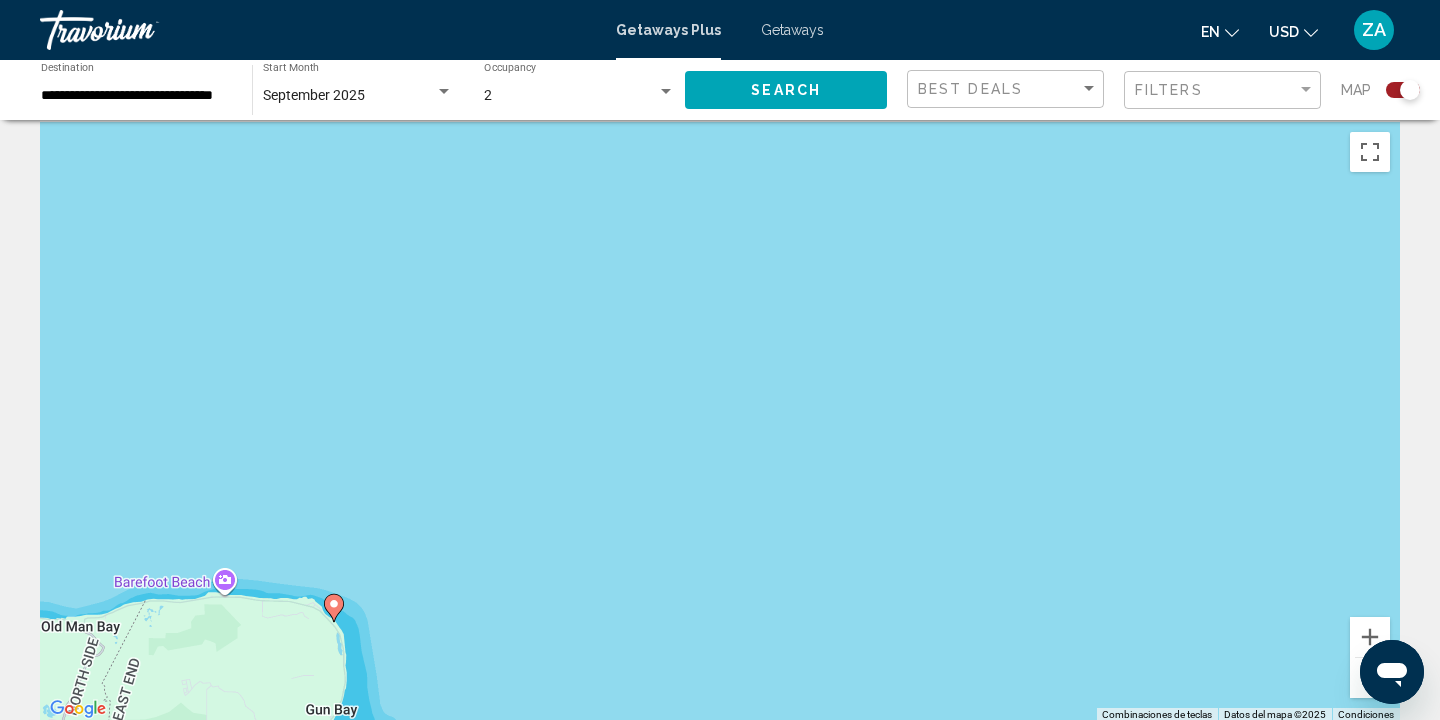 drag, startPoint x: 651, startPoint y: 552, endPoint x: 261, endPoint y: 482, distance: 396.23227 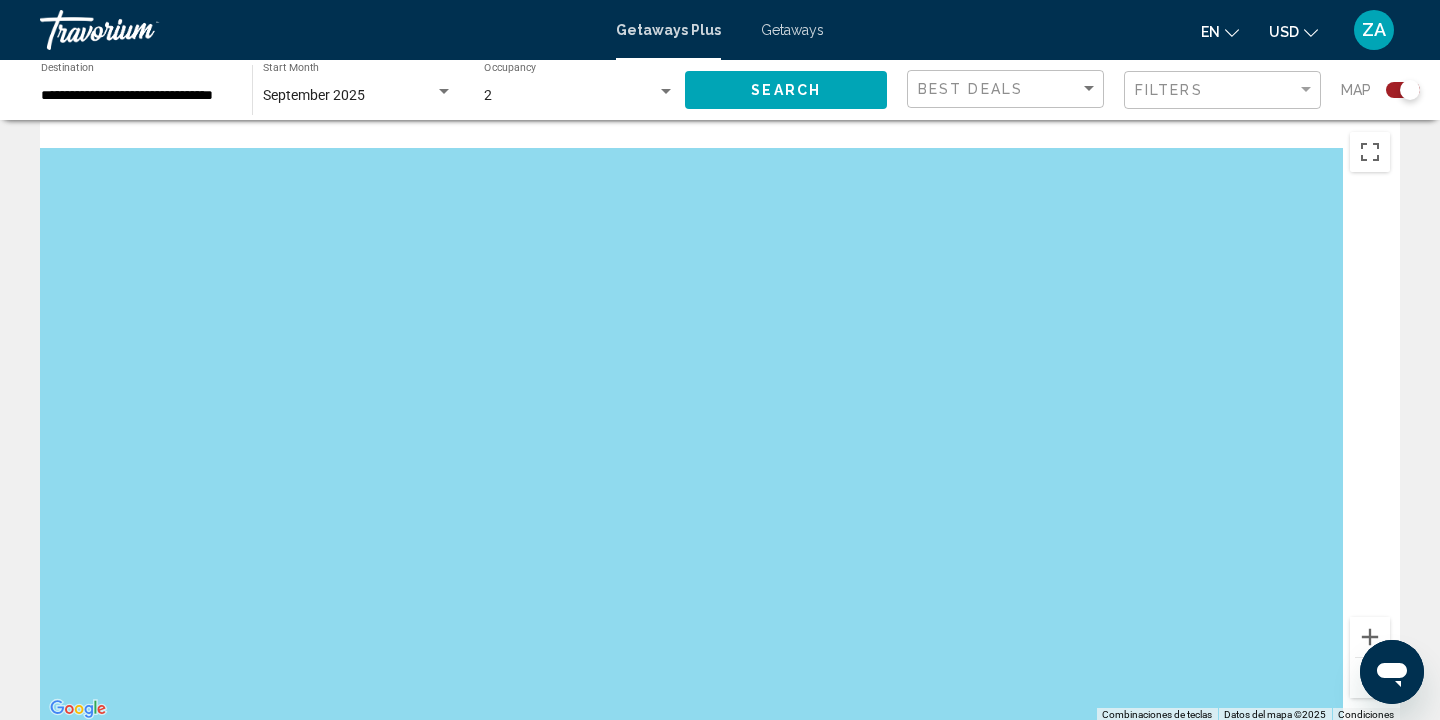drag, startPoint x: 632, startPoint y: 414, endPoint x: 441, endPoint y: 618, distance: 279.4584 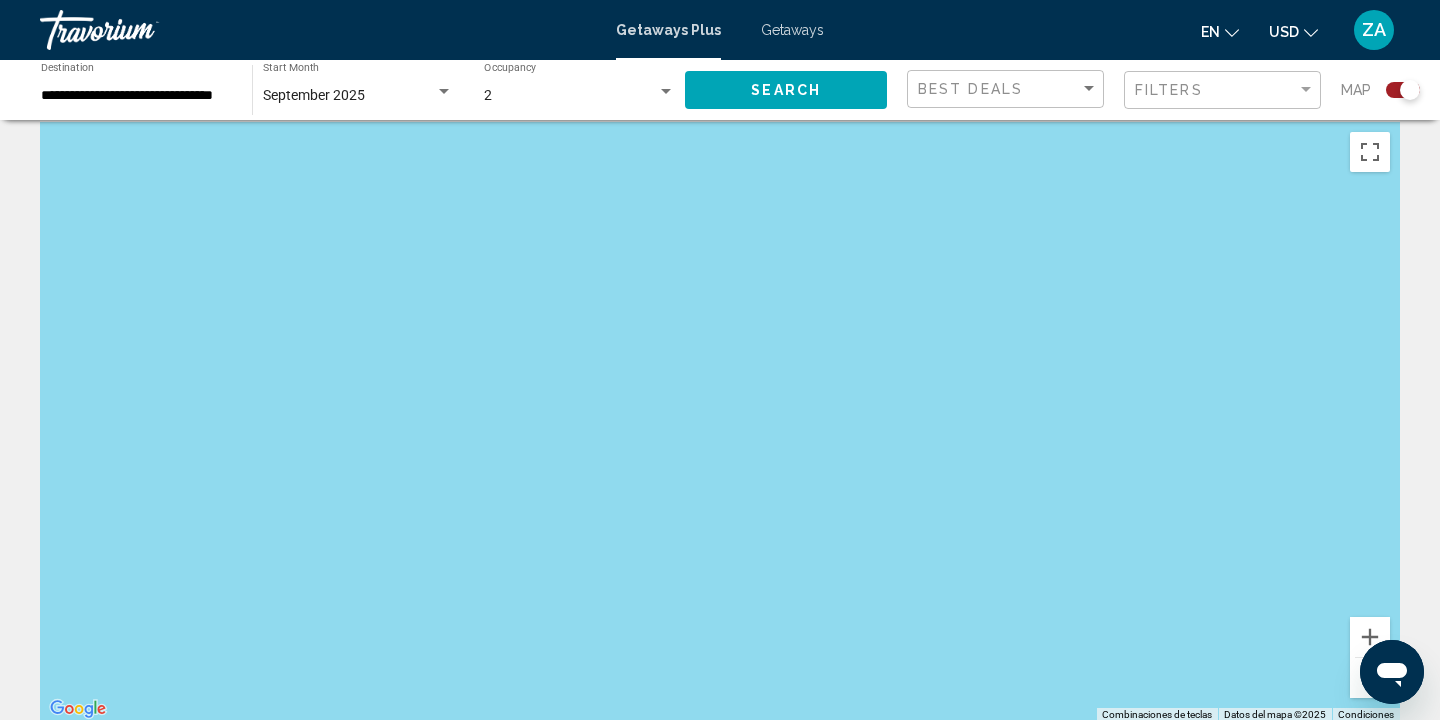 drag, startPoint x: 441, startPoint y: 618, endPoint x: 391, endPoint y: 618, distance: 50 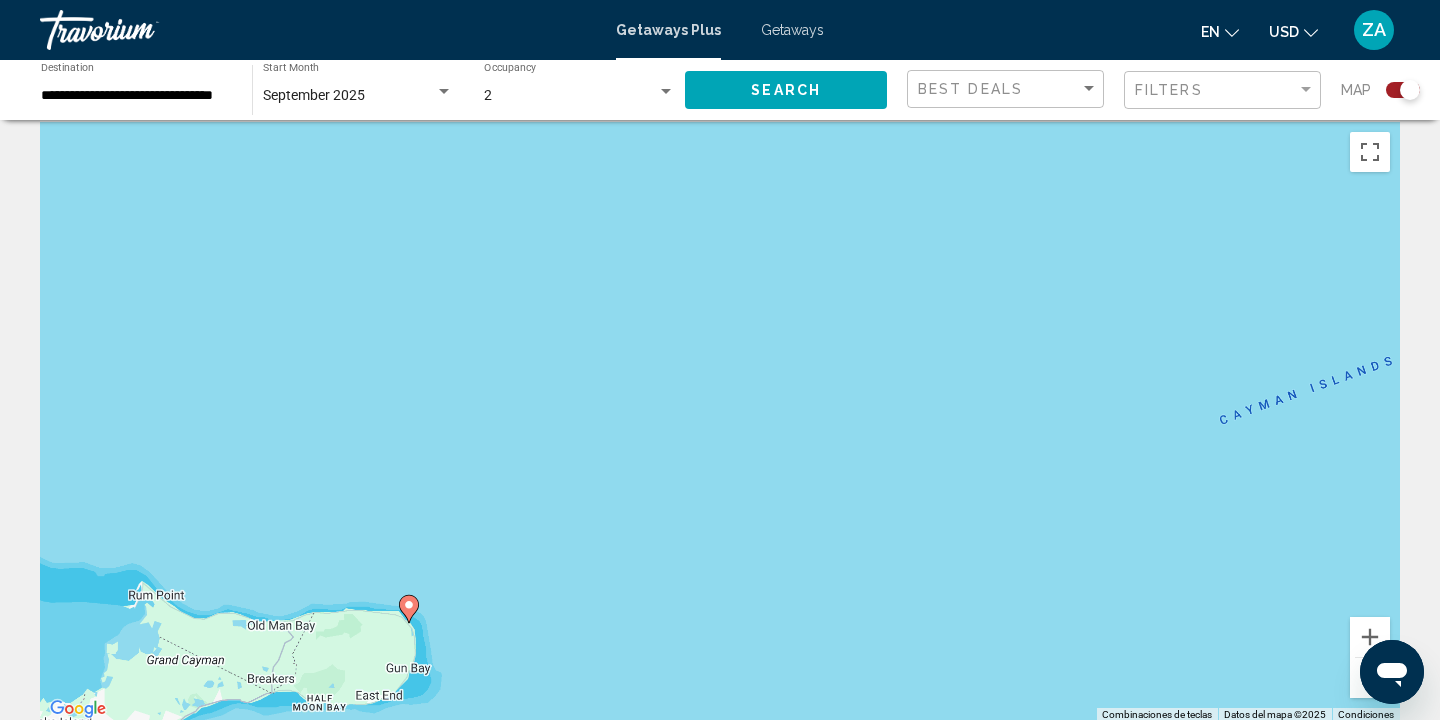 click at bounding box center [1370, 678] 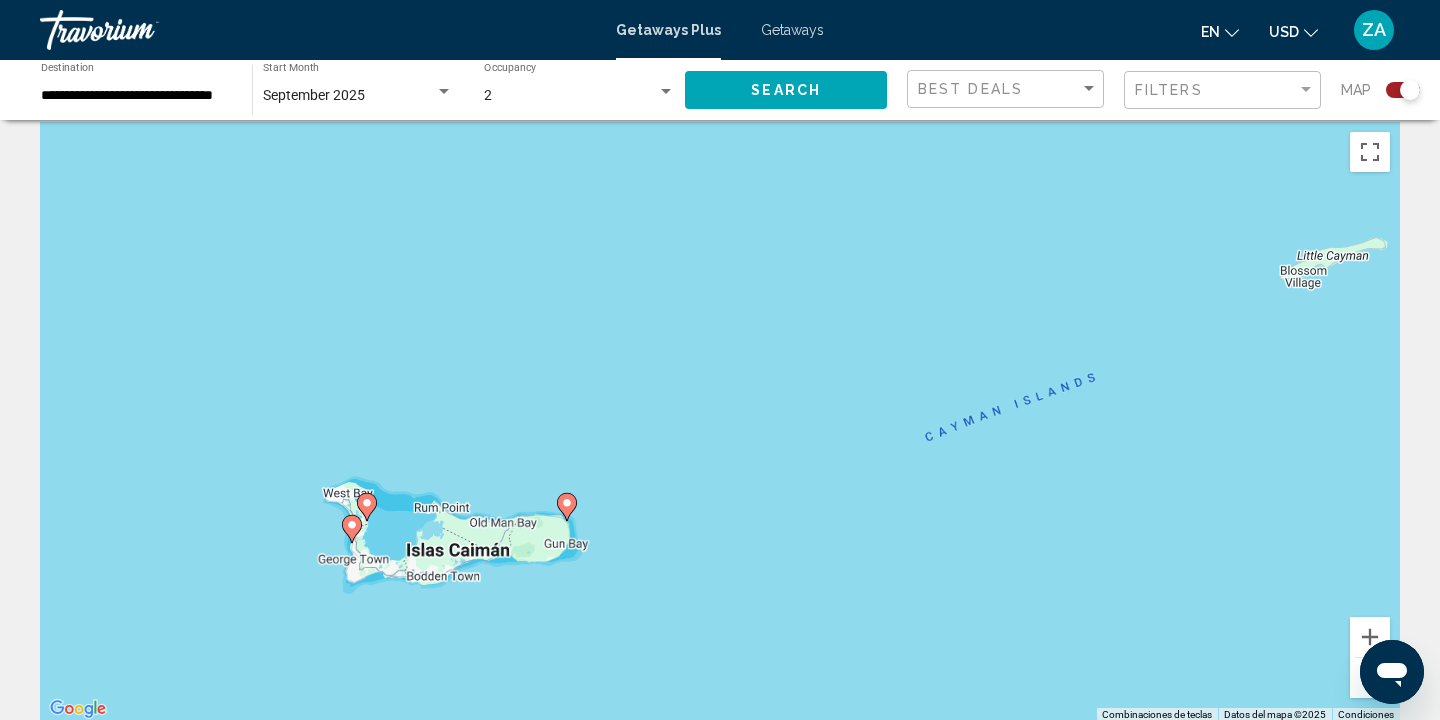 click at bounding box center (1370, 678) 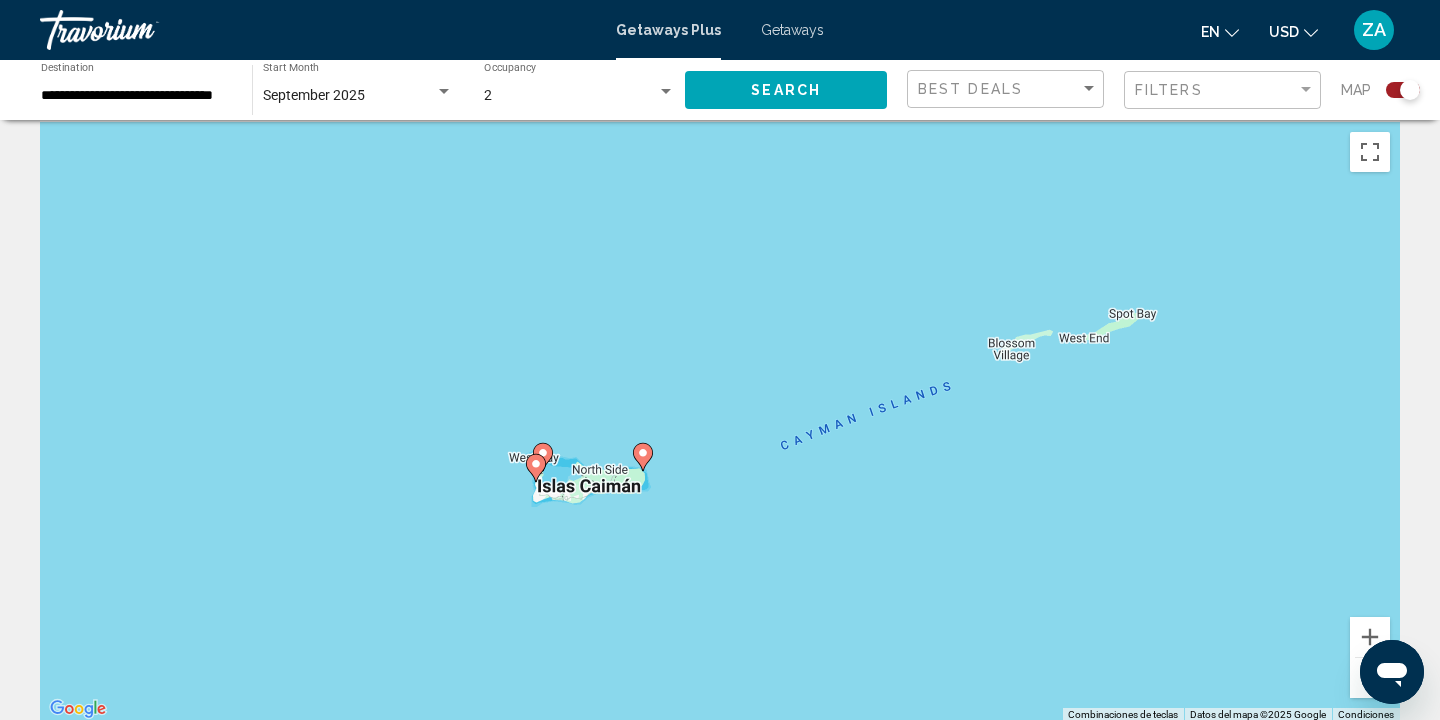 scroll, scrollTop: 17, scrollLeft: 0, axis: vertical 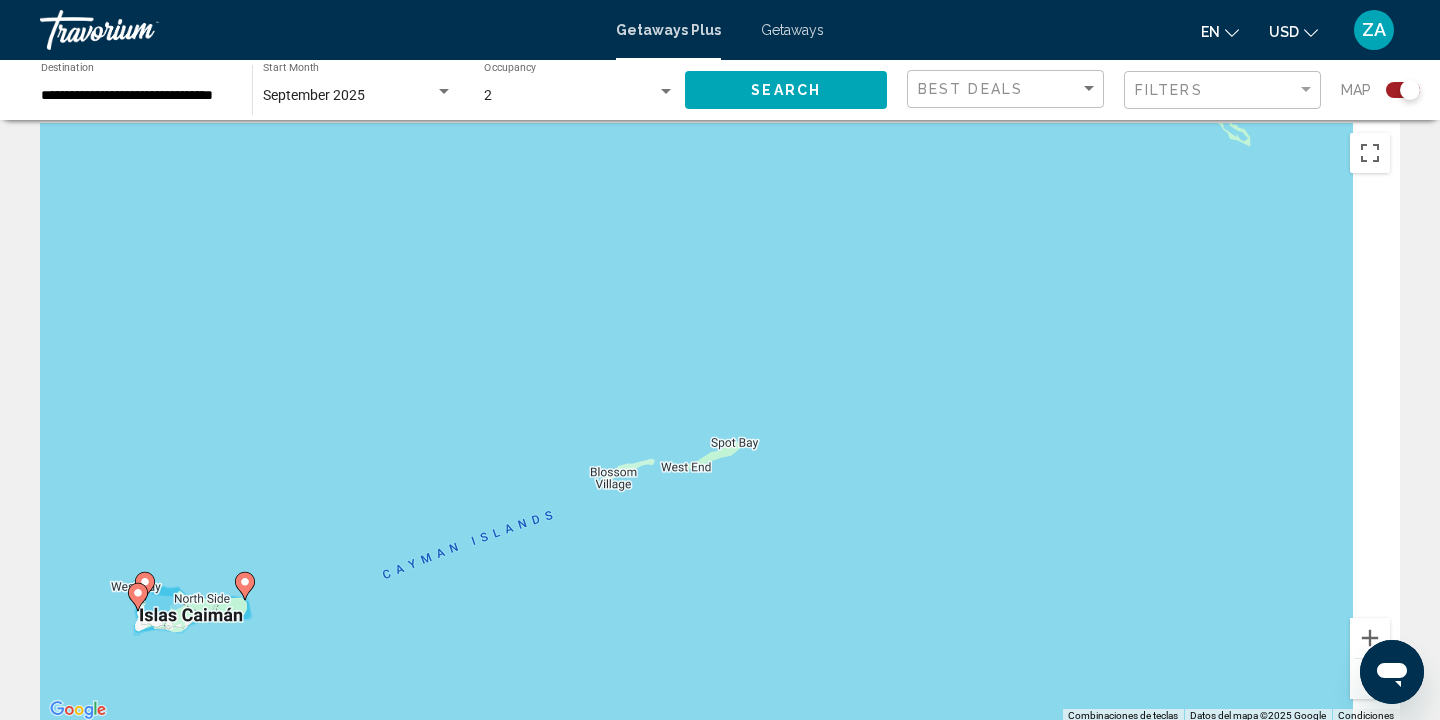 drag, startPoint x: 968, startPoint y: 298, endPoint x: 528, endPoint y: 446, distance: 464.2241 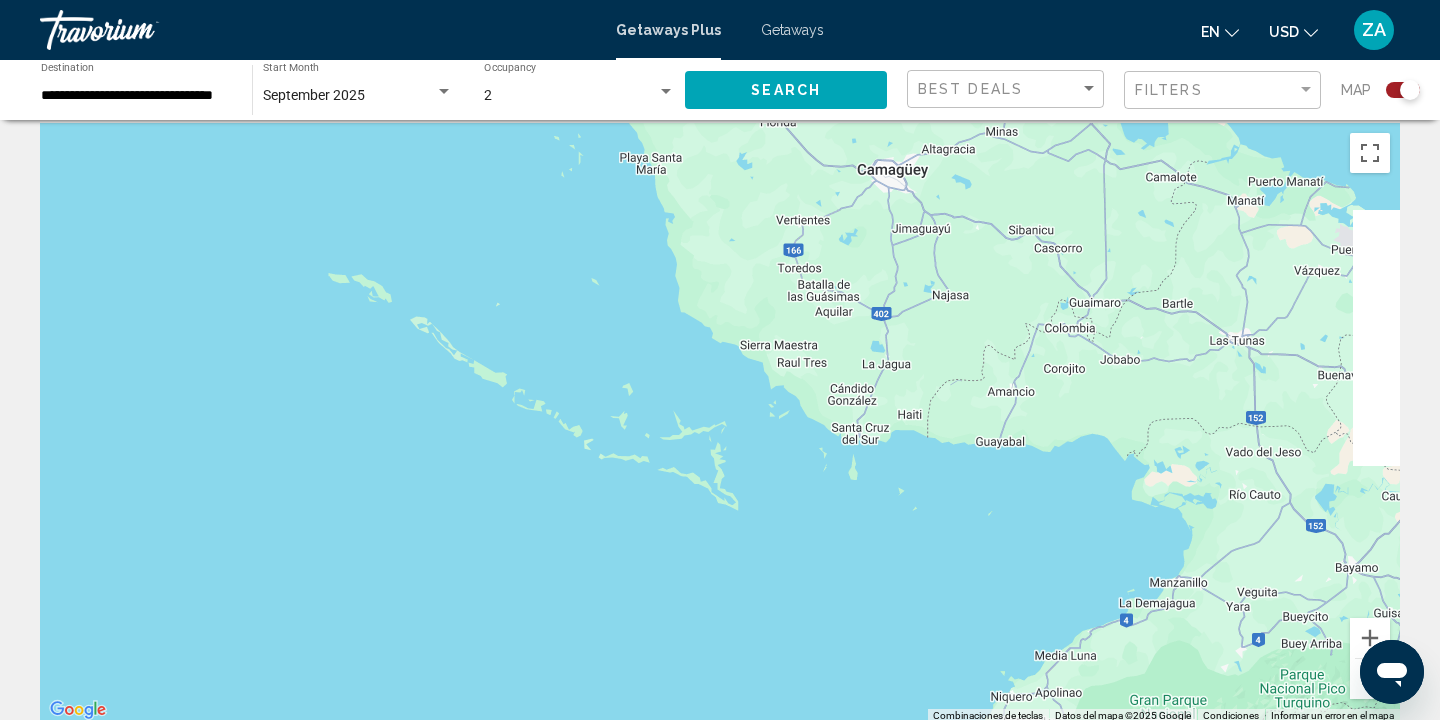 drag, startPoint x: 824, startPoint y: 393, endPoint x: 345, endPoint y: 731, distance: 586.2465 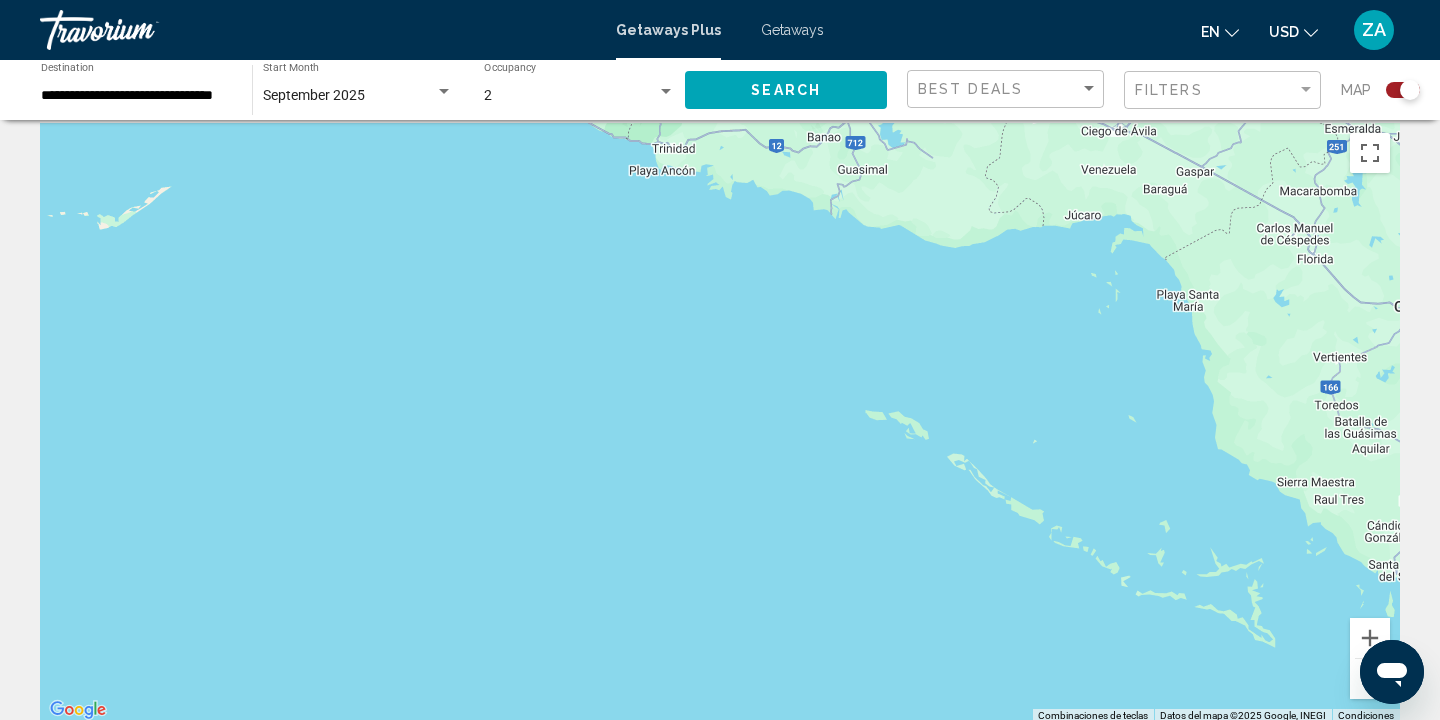 drag, startPoint x: 620, startPoint y: 596, endPoint x: 1163, endPoint y: 752, distance: 564.9646 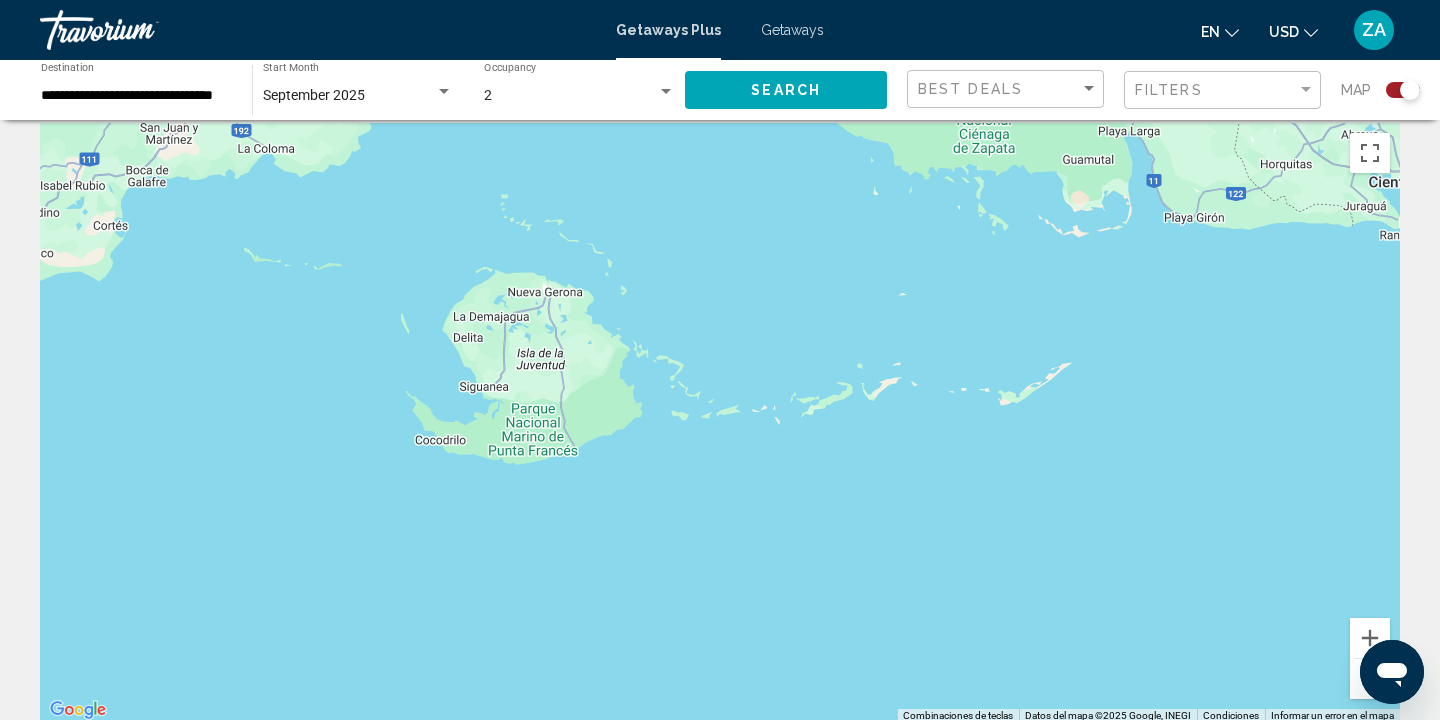 drag, startPoint x: 439, startPoint y: 384, endPoint x: 1335, endPoint y: 562, distance: 913.5097 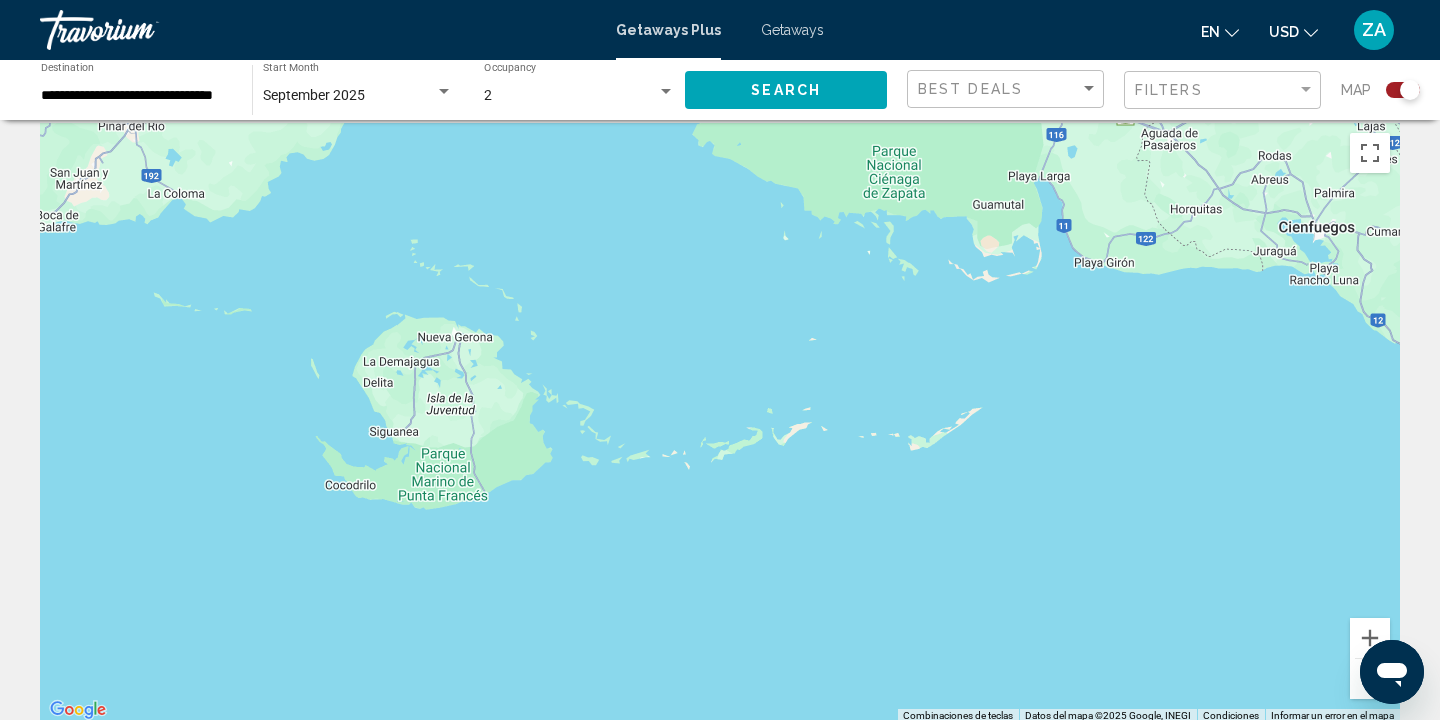 click at bounding box center (720, 423) 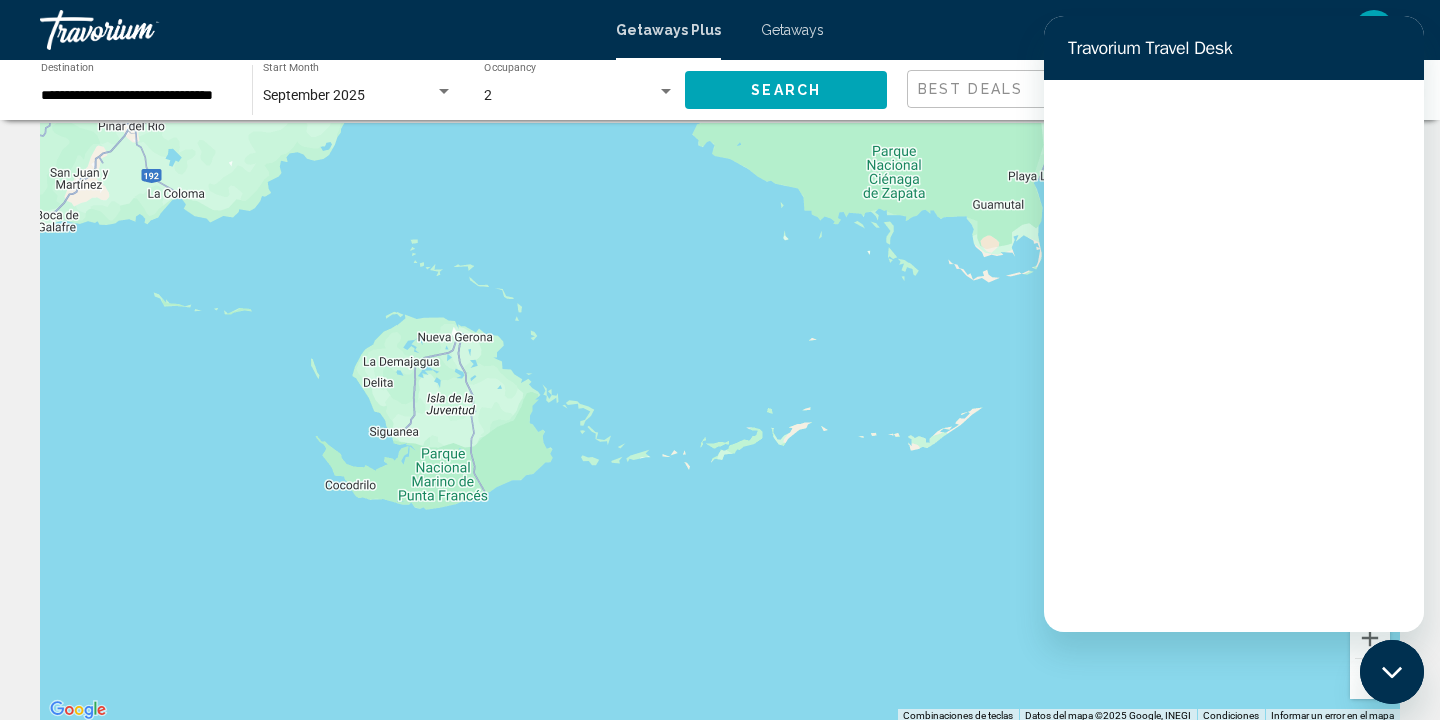 click at bounding box center (1392, 672) 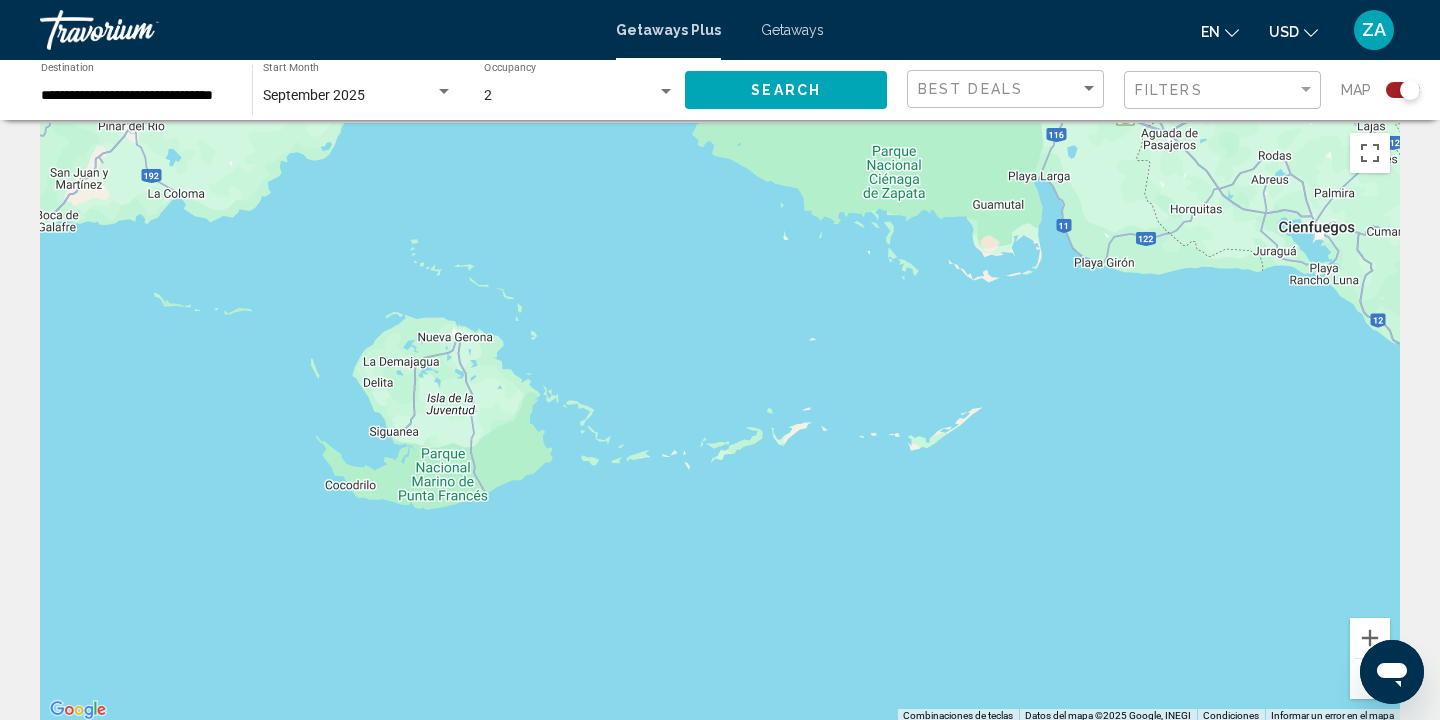 click at bounding box center (1370, 679) 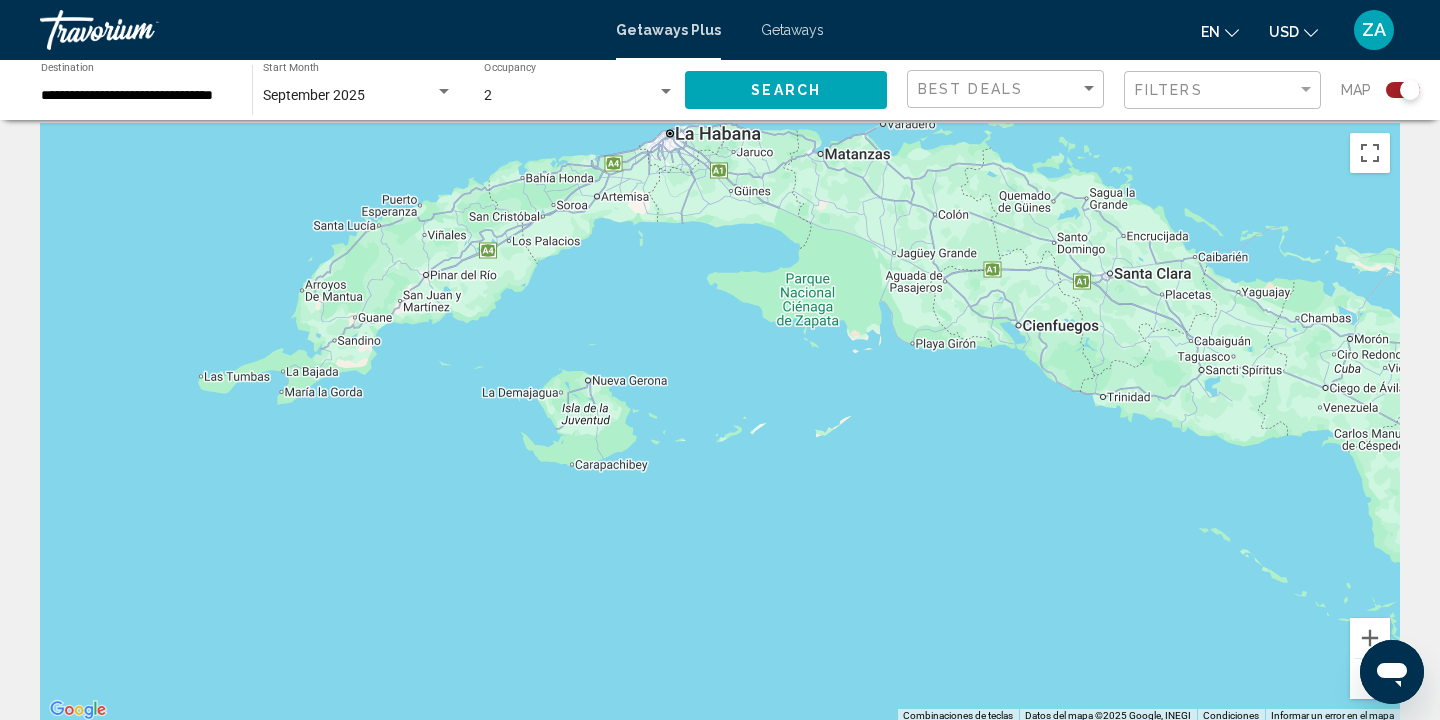 click at bounding box center (1370, 679) 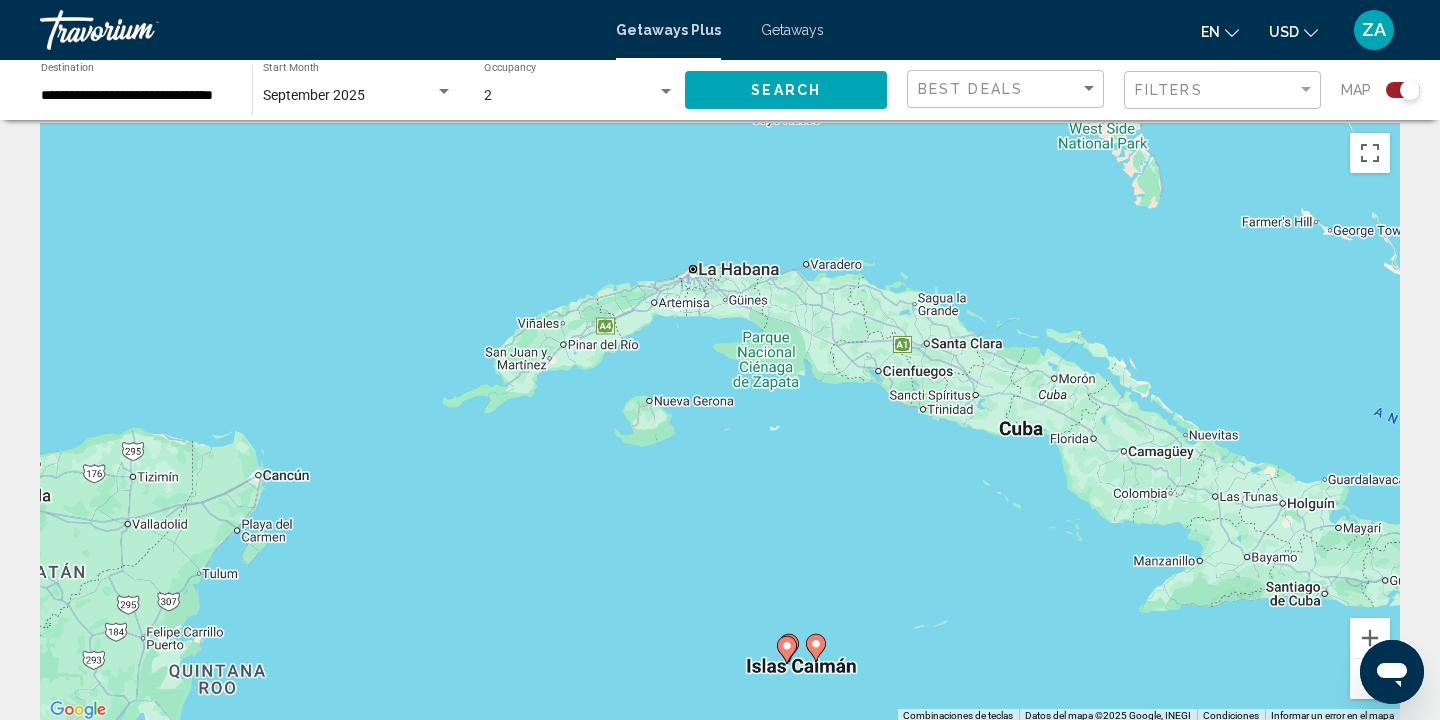 click at bounding box center [1370, 679] 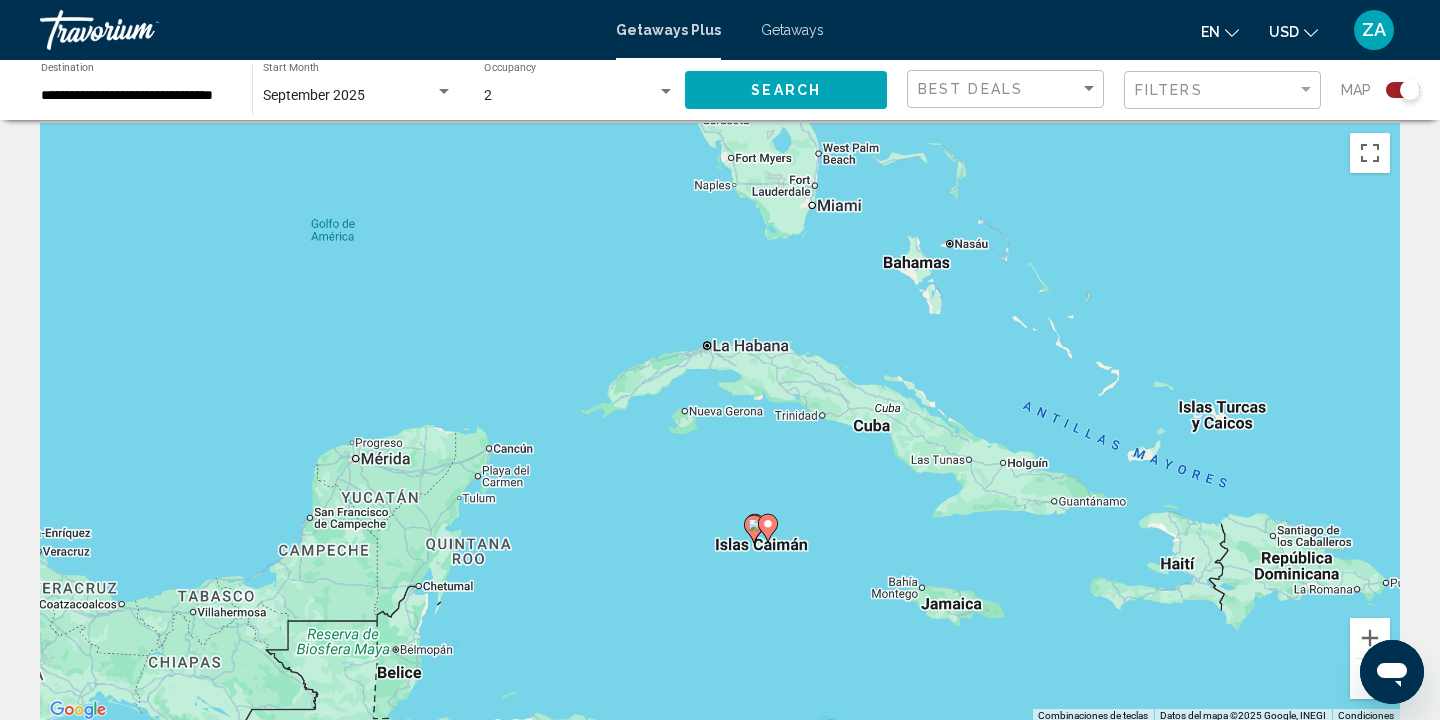 click at bounding box center [1370, 679] 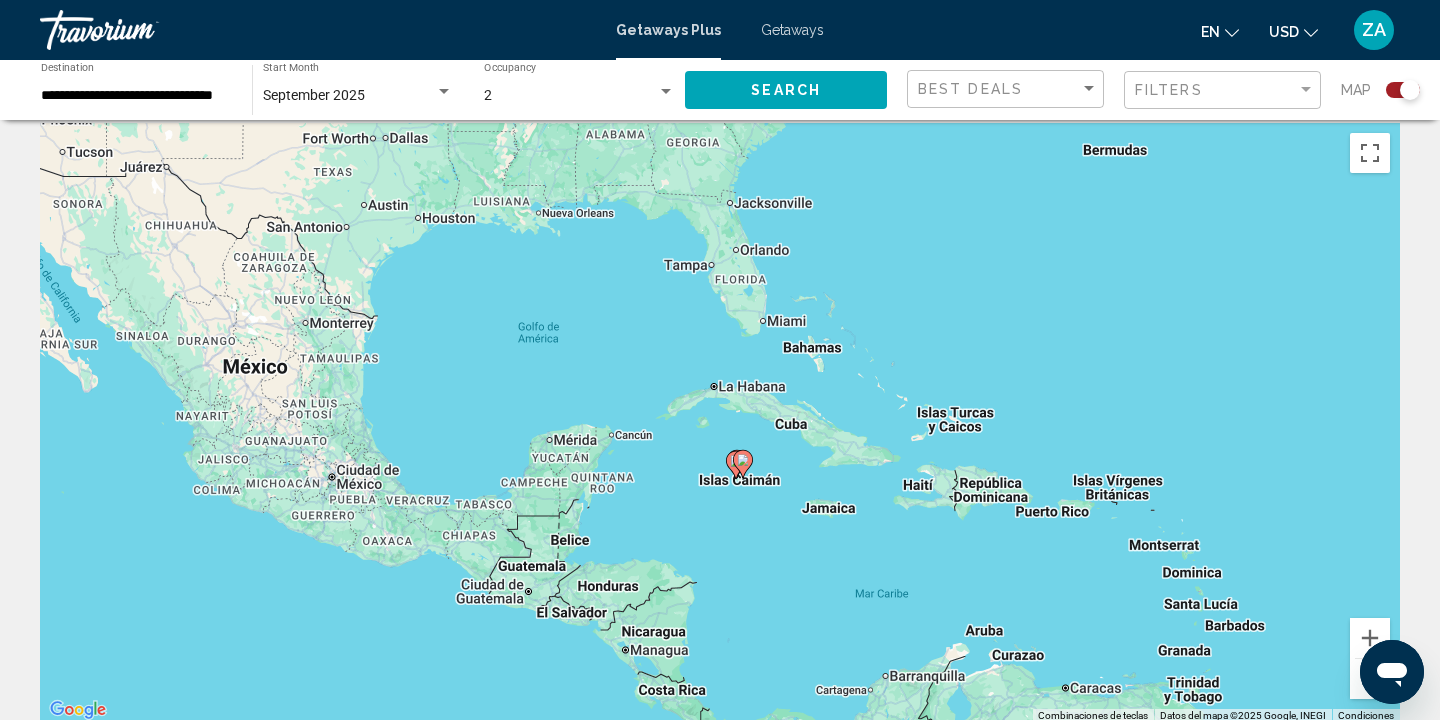 click at bounding box center (1370, 679) 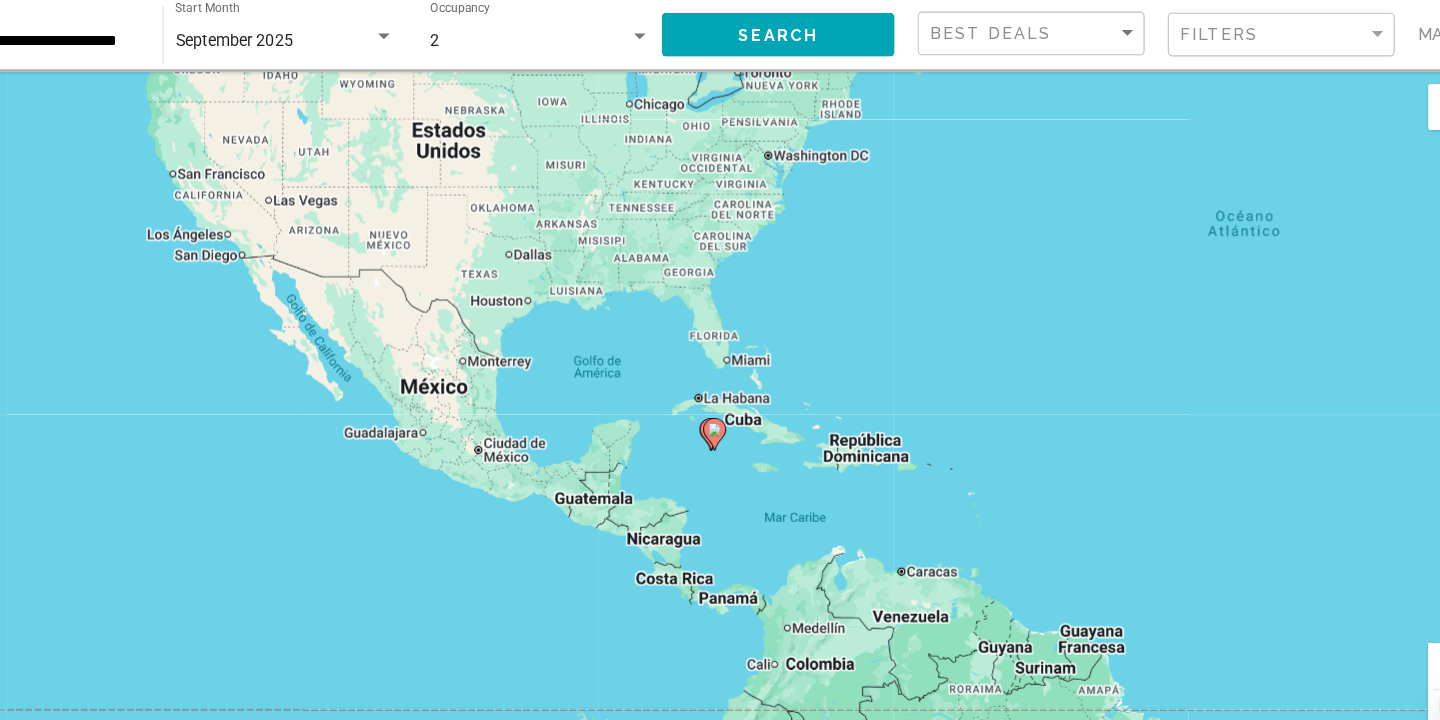 click on "Para activar la función de arrastrar con el teclado, presiona Alt + Intro. Una vez que estés en el estado de arrastrar con el teclado, usa las teclas de flecha para mover el marcador. Para completar la acción, presiona la tecla Intro. Para cancelar, presiona Escape." at bounding box center (720, 423) 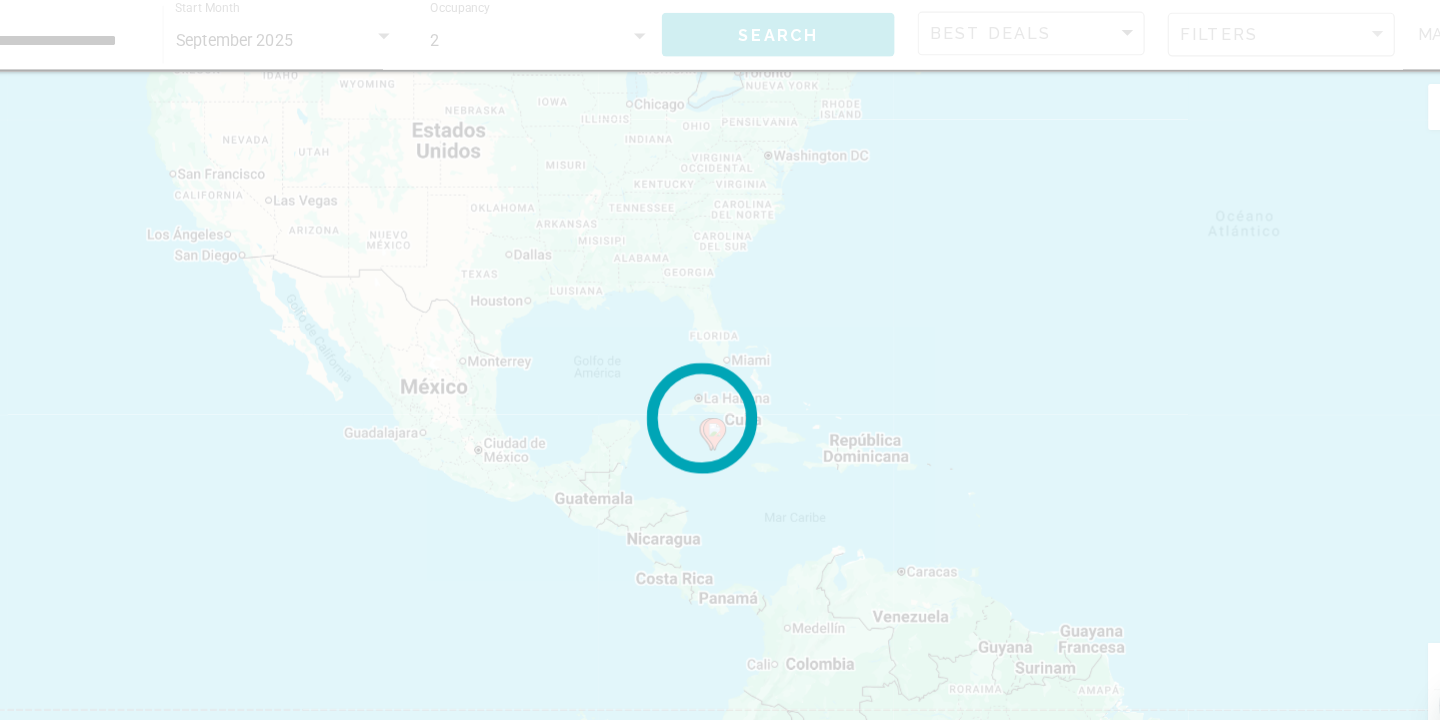scroll, scrollTop: 0, scrollLeft: 0, axis: both 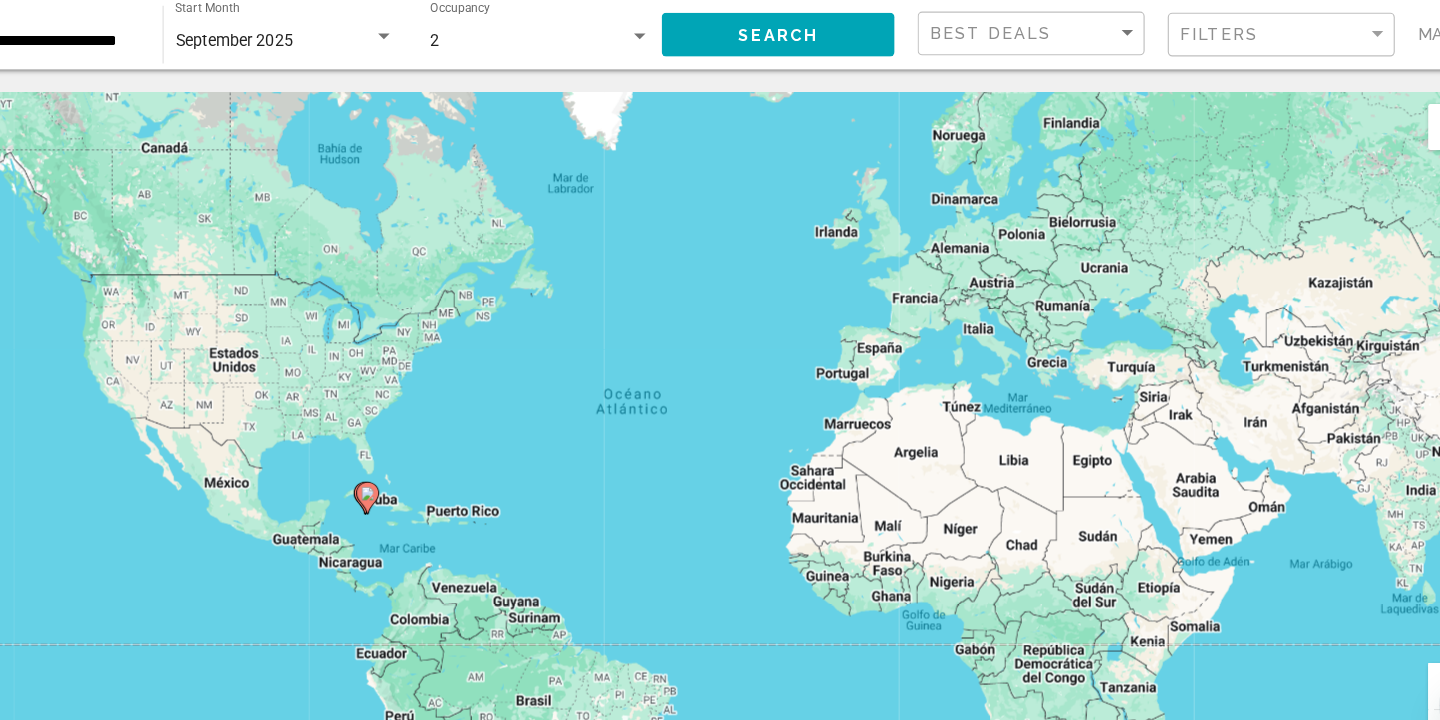 click on "**********" 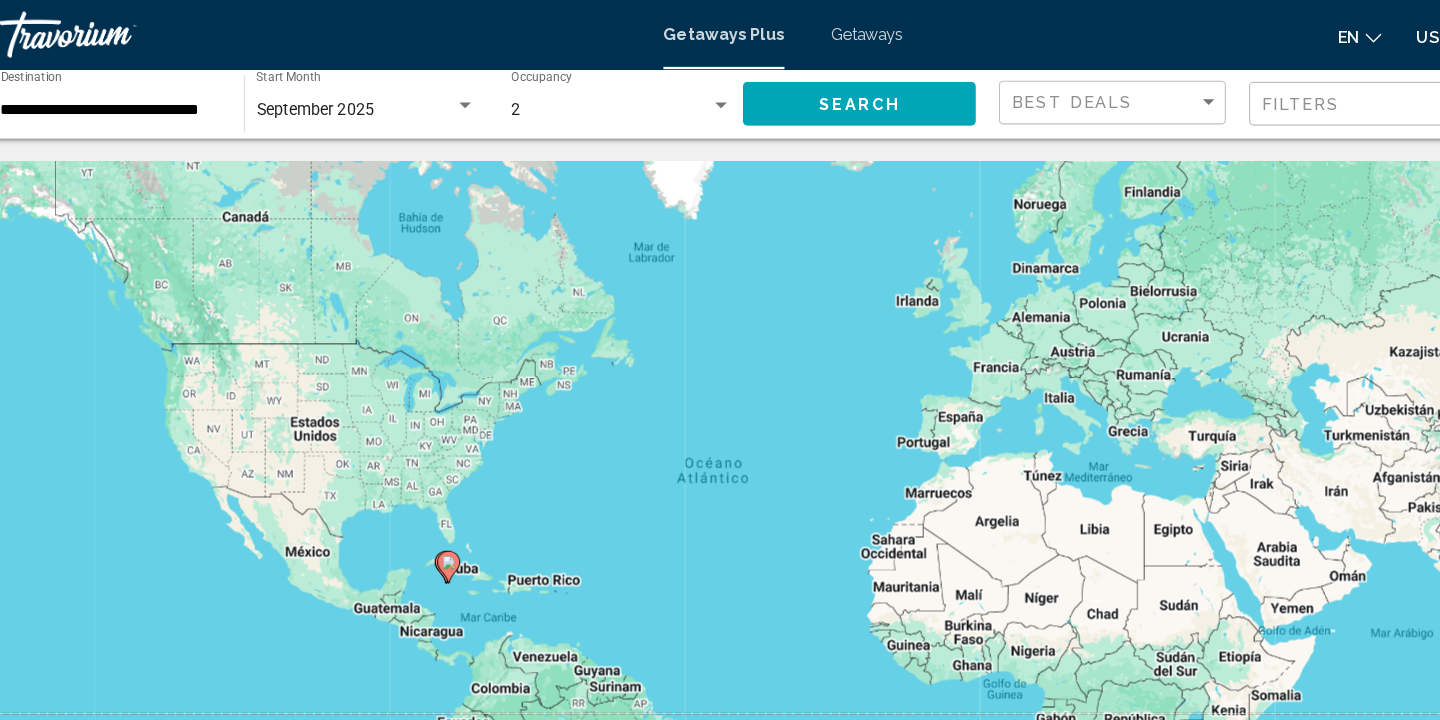 scroll, scrollTop: 0, scrollLeft: 22, axis: horizontal 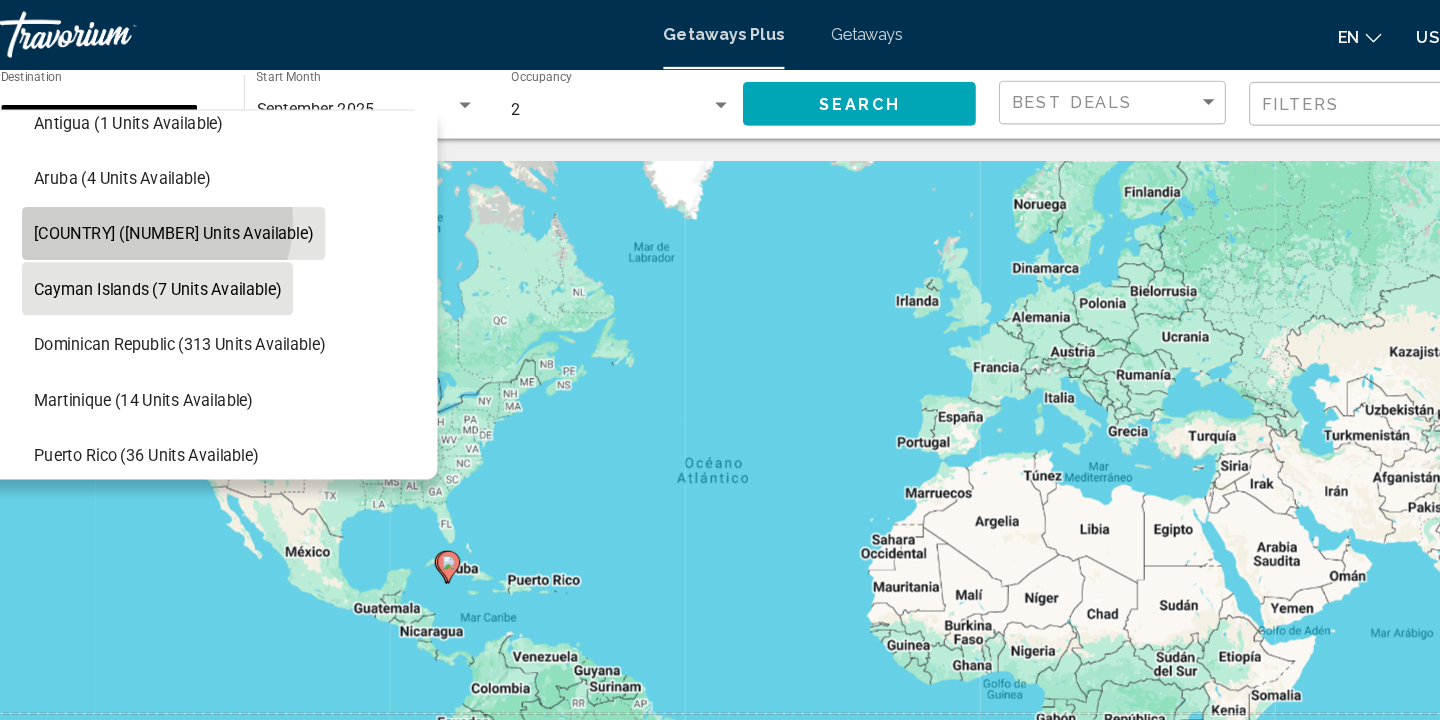 click on "[COUNTRY] ([NUMBER] units available)" 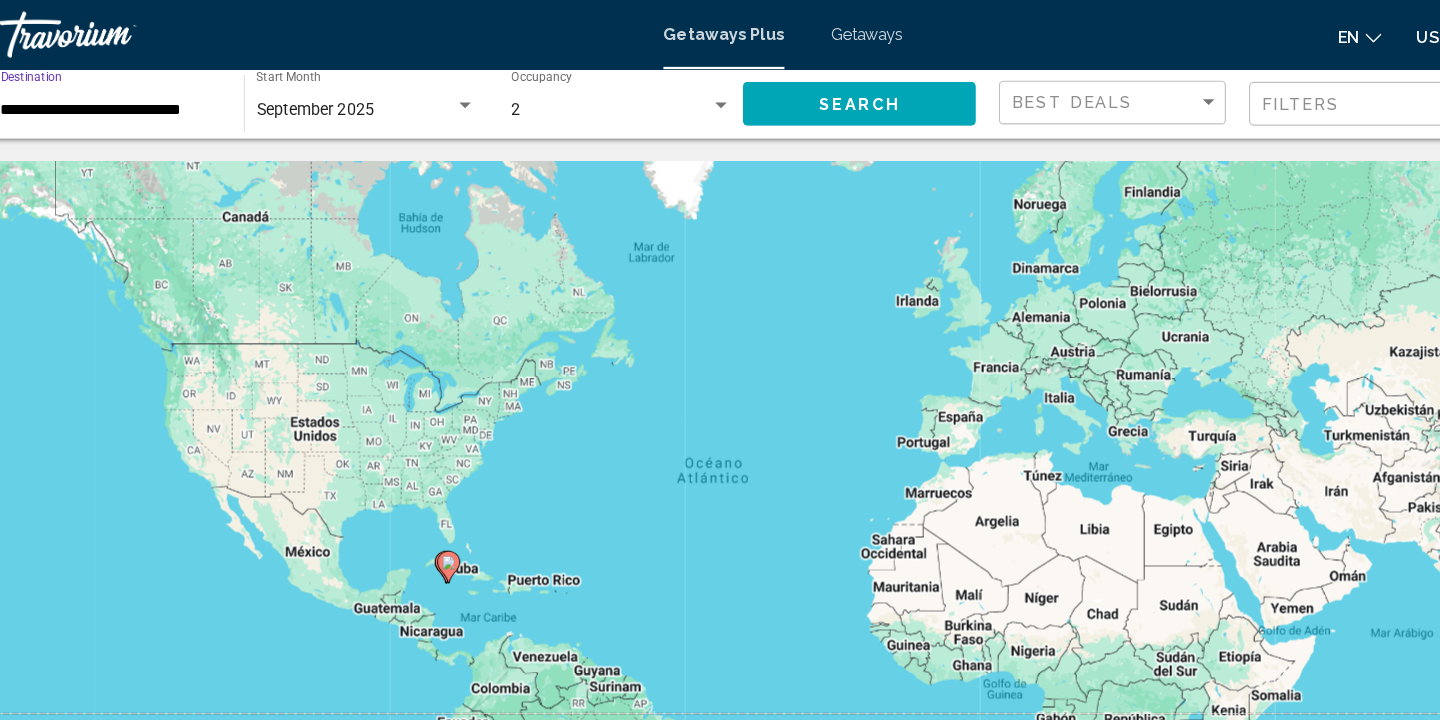 click on "Search" 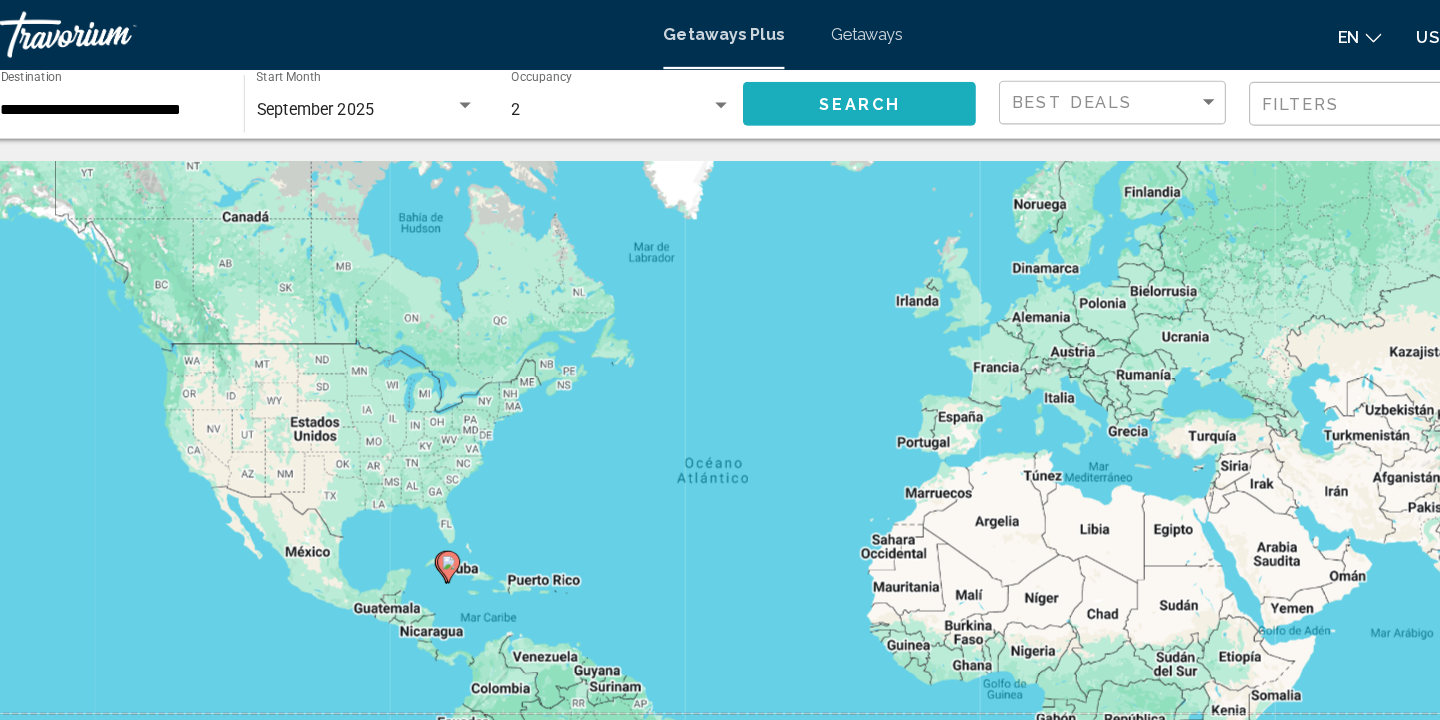 click on "Search" 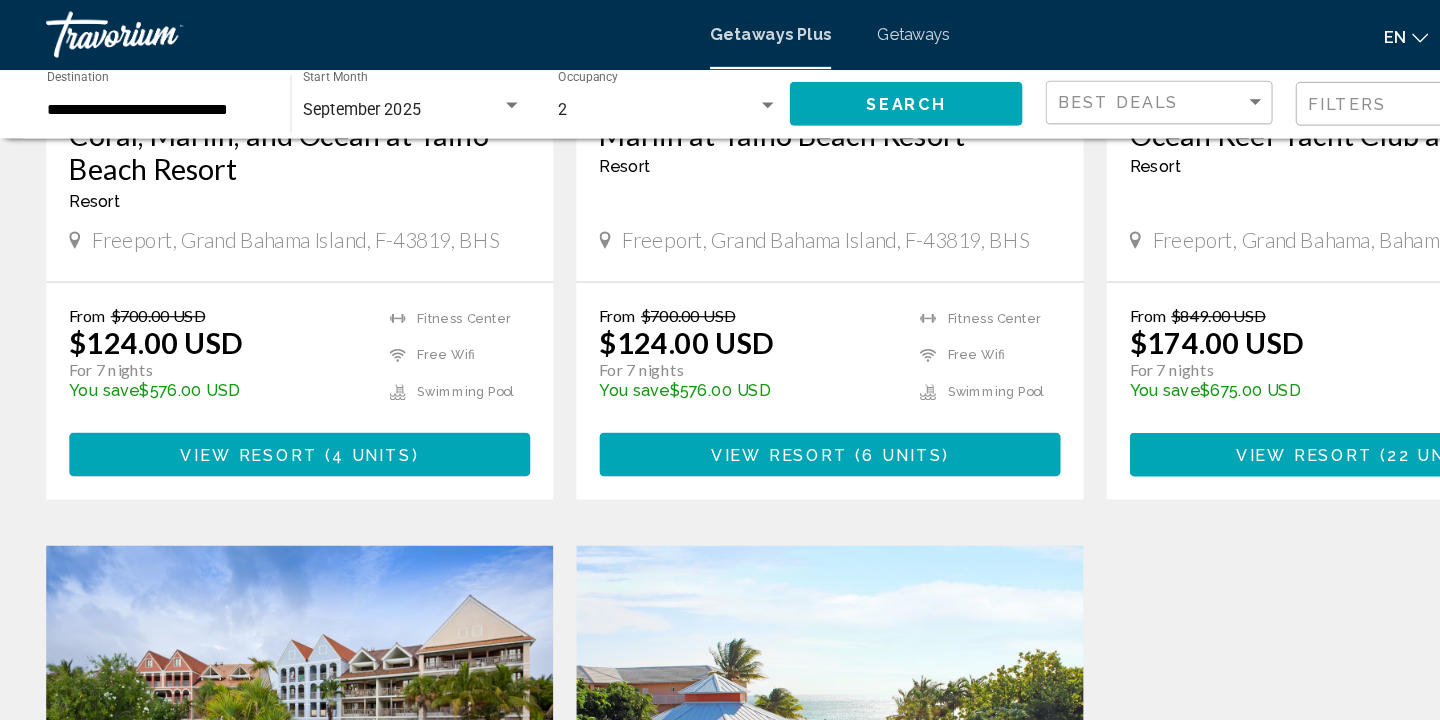 scroll, scrollTop: 1747, scrollLeft: 0, axis: vertical 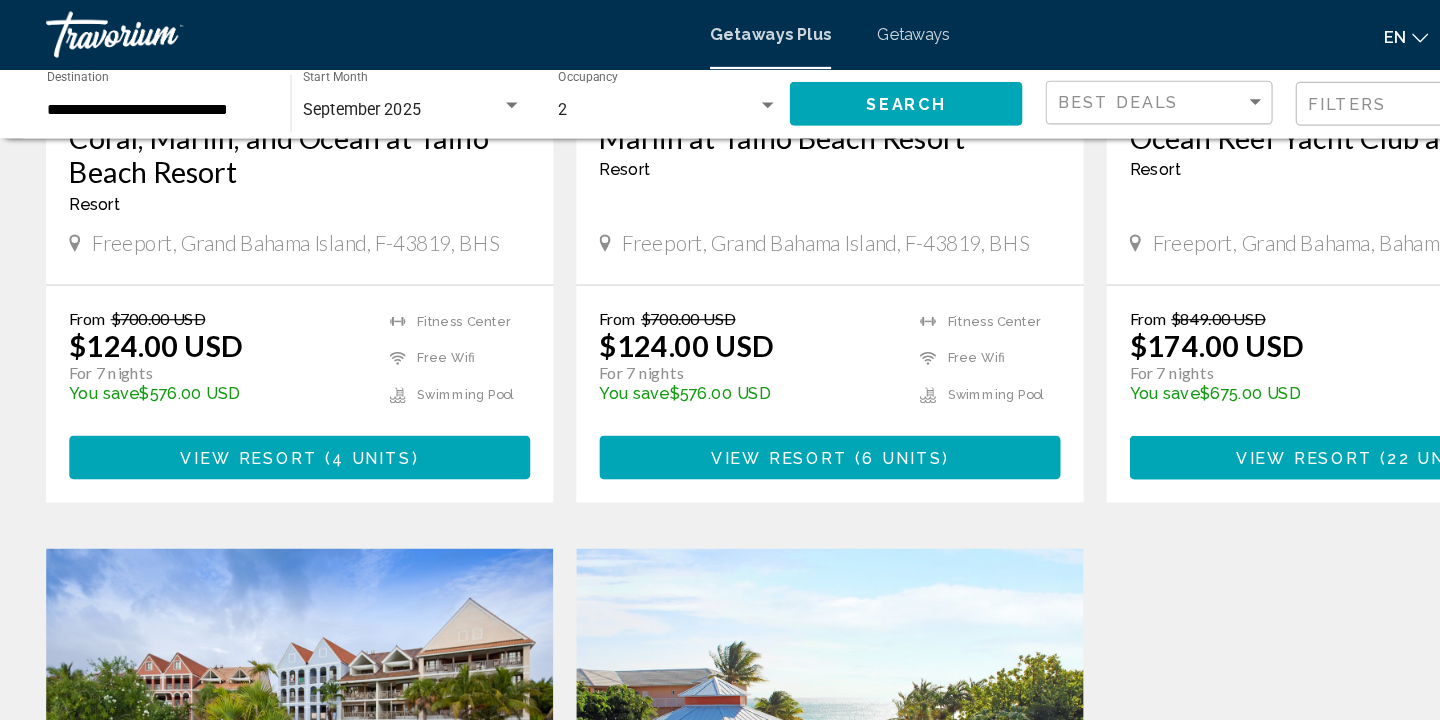 click on "View Resort" at bounding box center (675, 398) 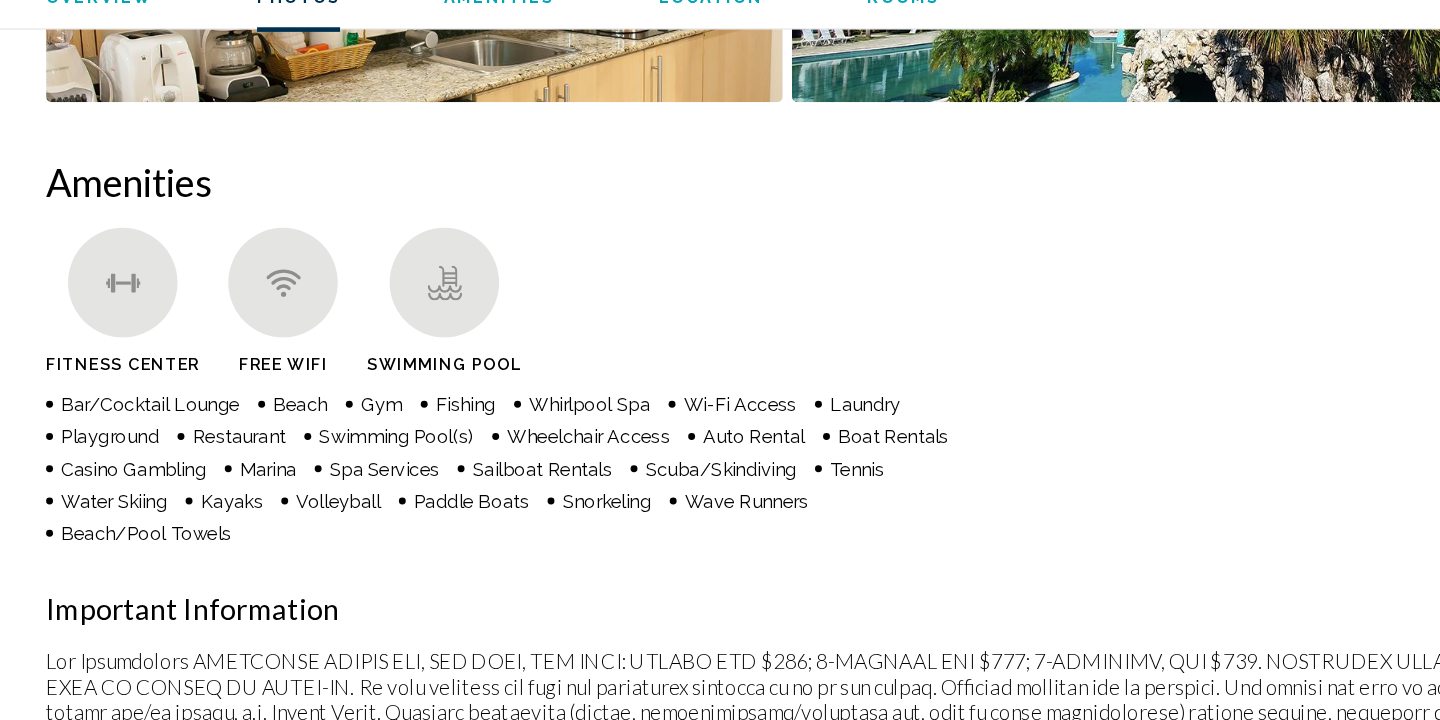 scroll, scrollTop: 1406, scrollLeft: 0, axis: vertical 